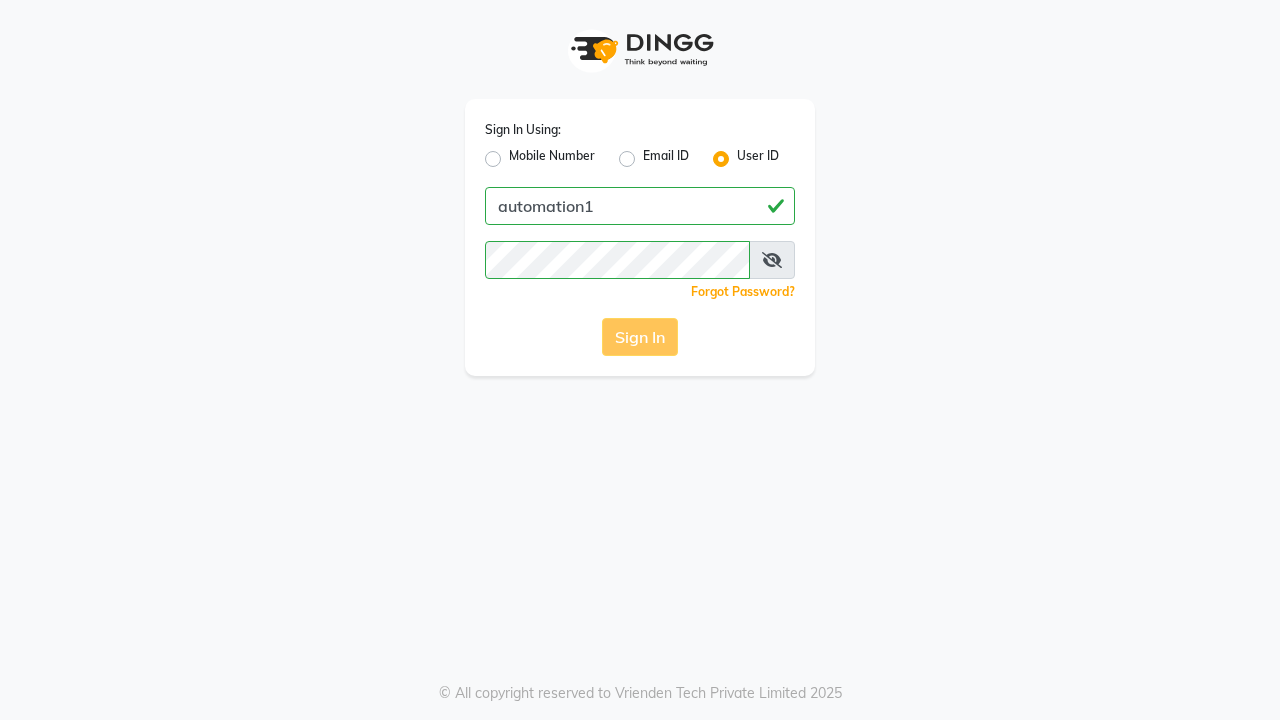 scroll, scrollTop: 0, scrollLeft: 0, axis: both 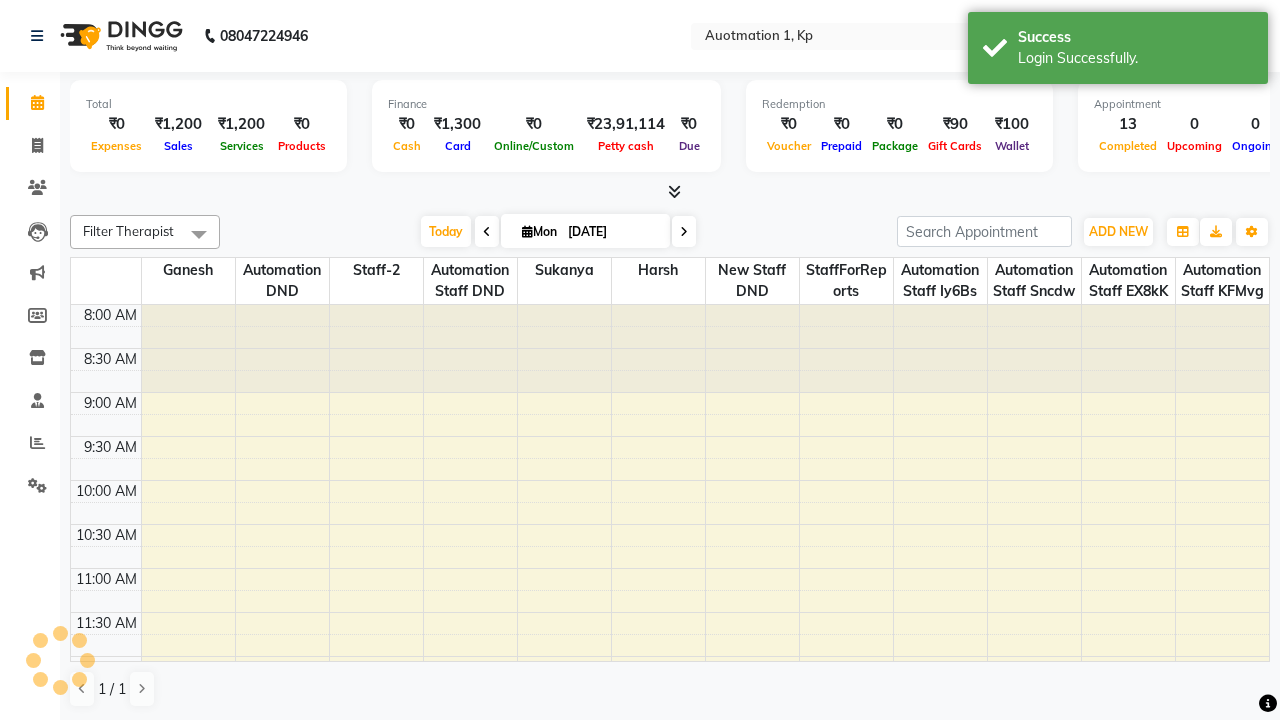 select on "en" 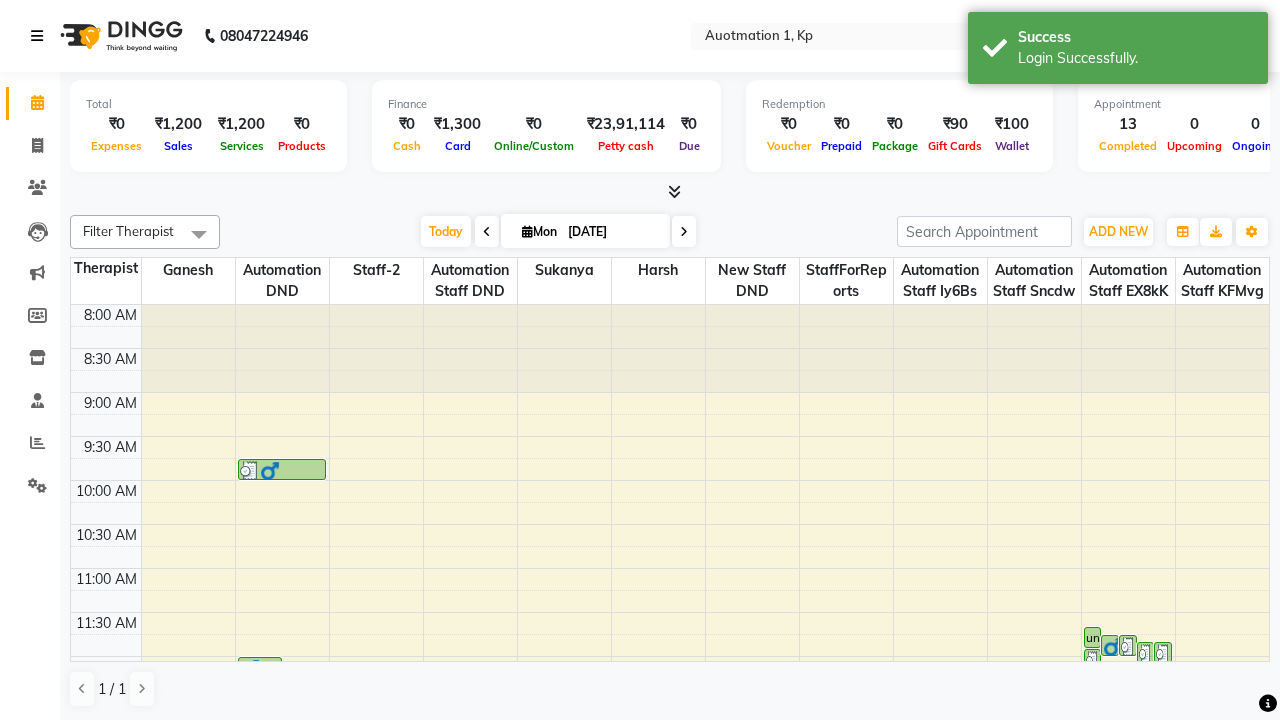 click at bounding box center [37, 36] 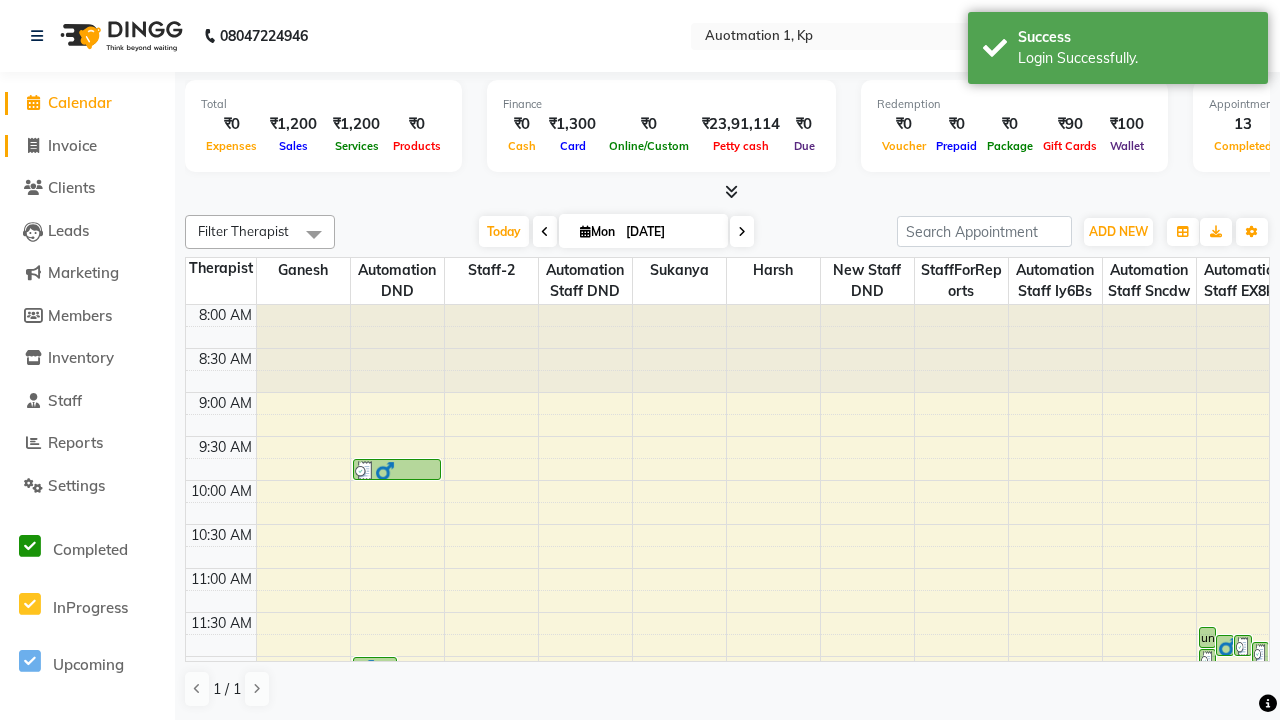 click on "Invoice" 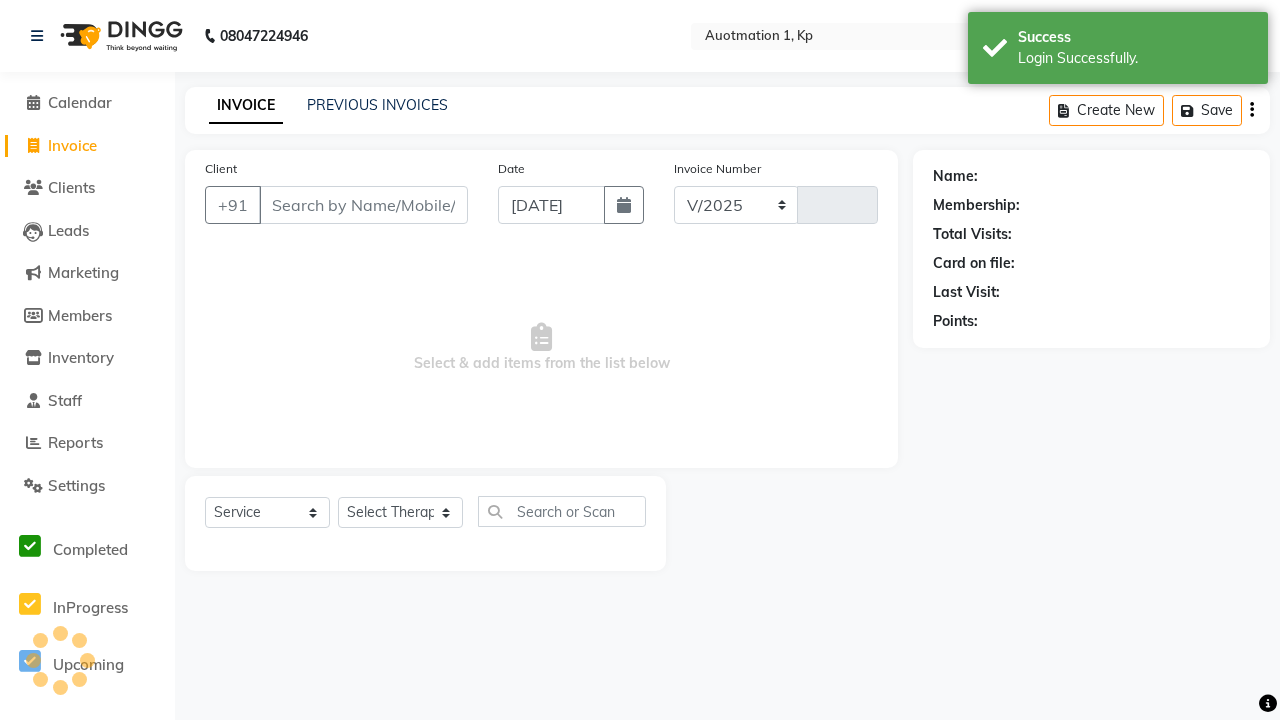 select on "150" 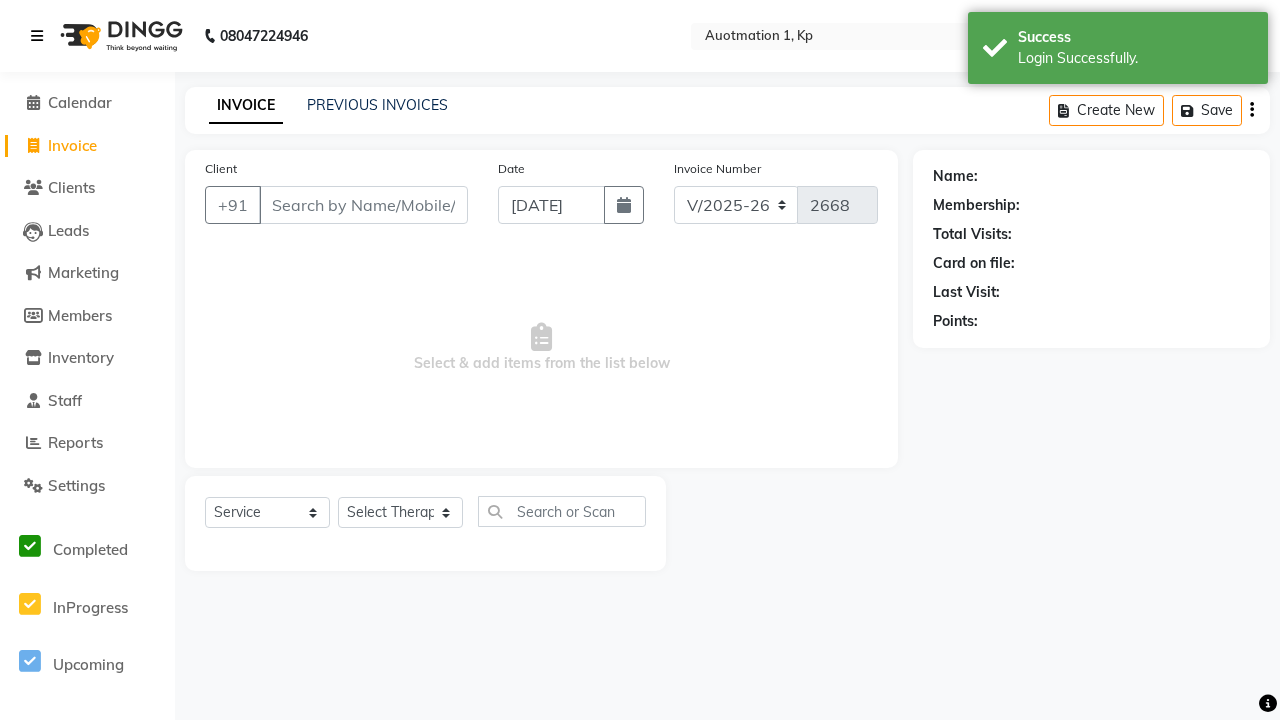 click at bounding box center [37, 36] 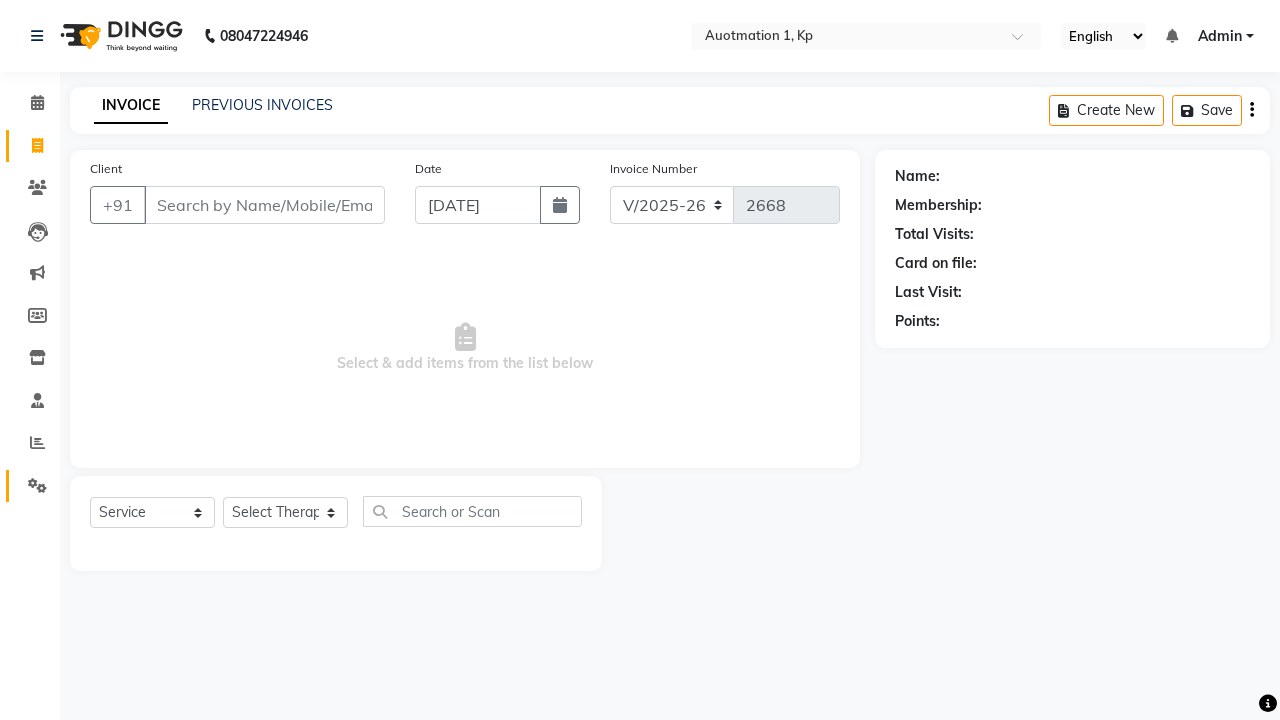 click 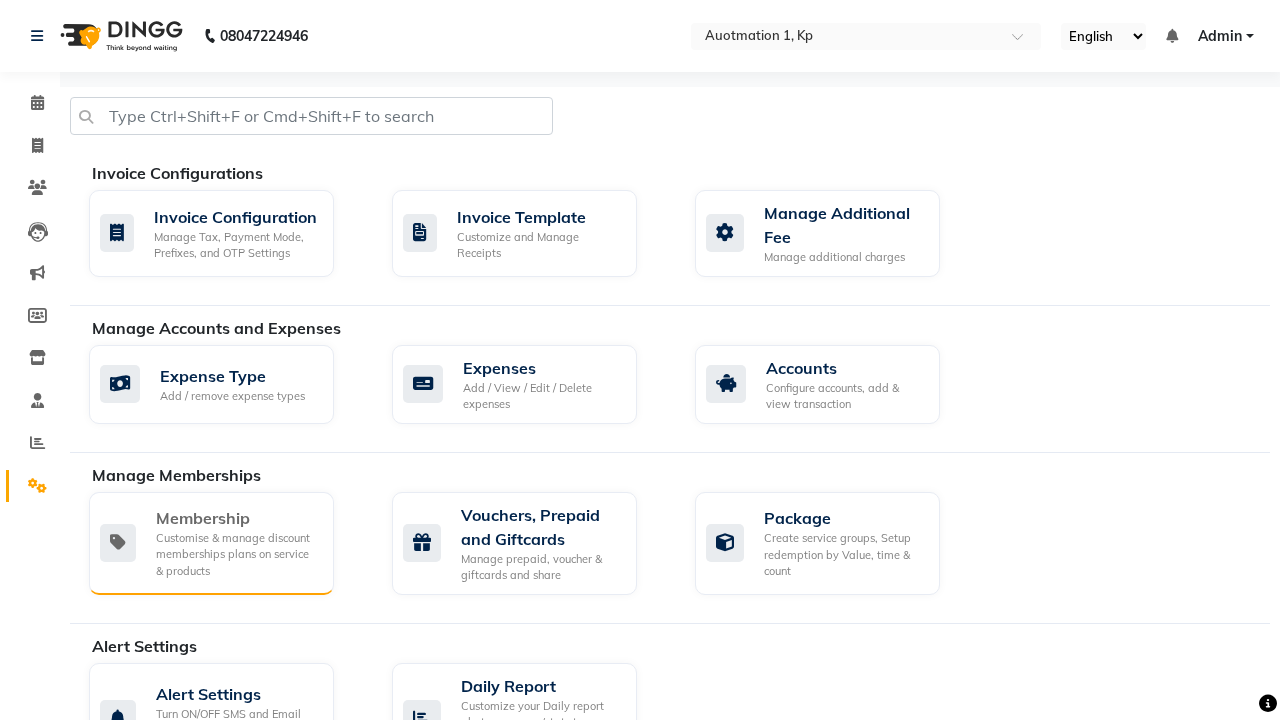 click on "Membership" 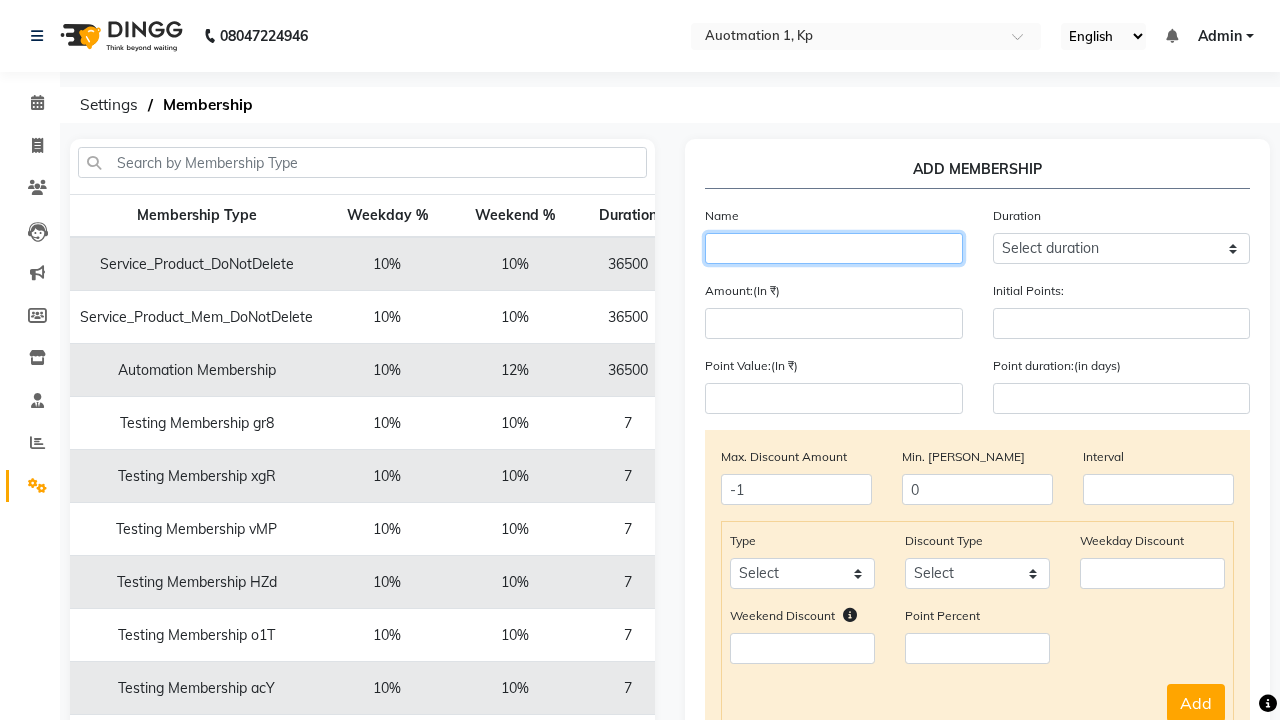 type on "Testing Membership zKM" 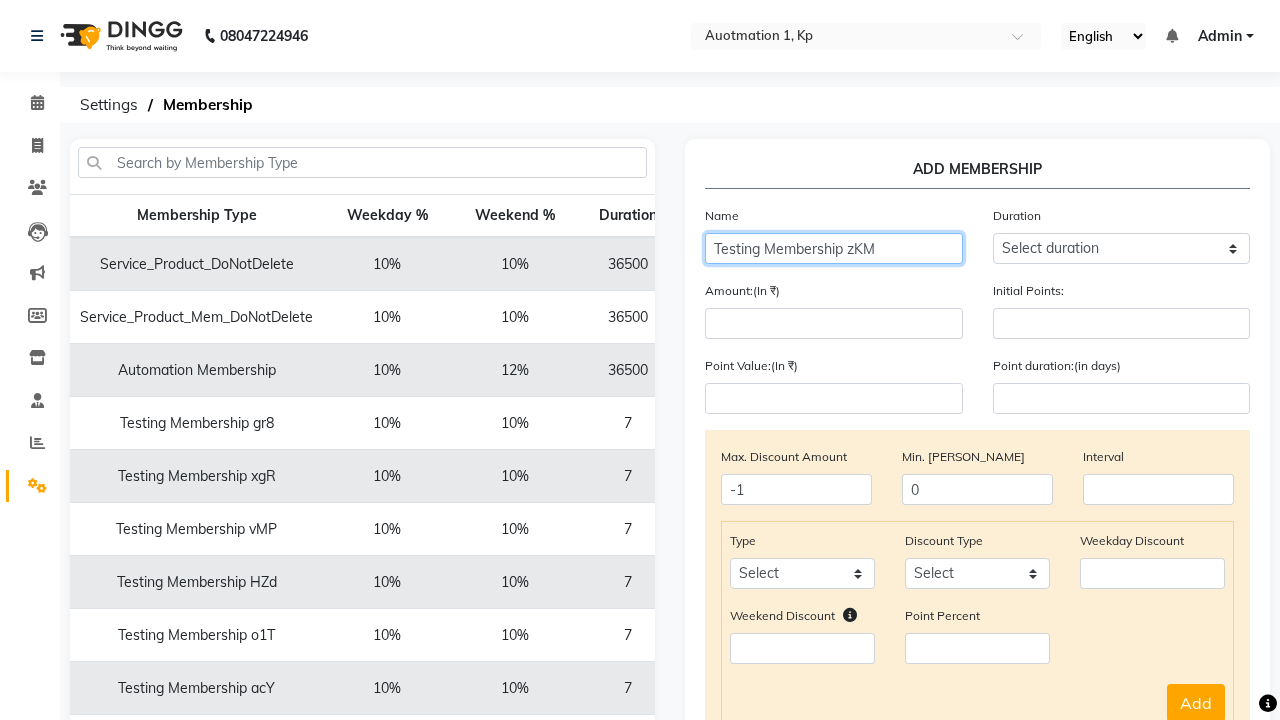 select on "1: 7" 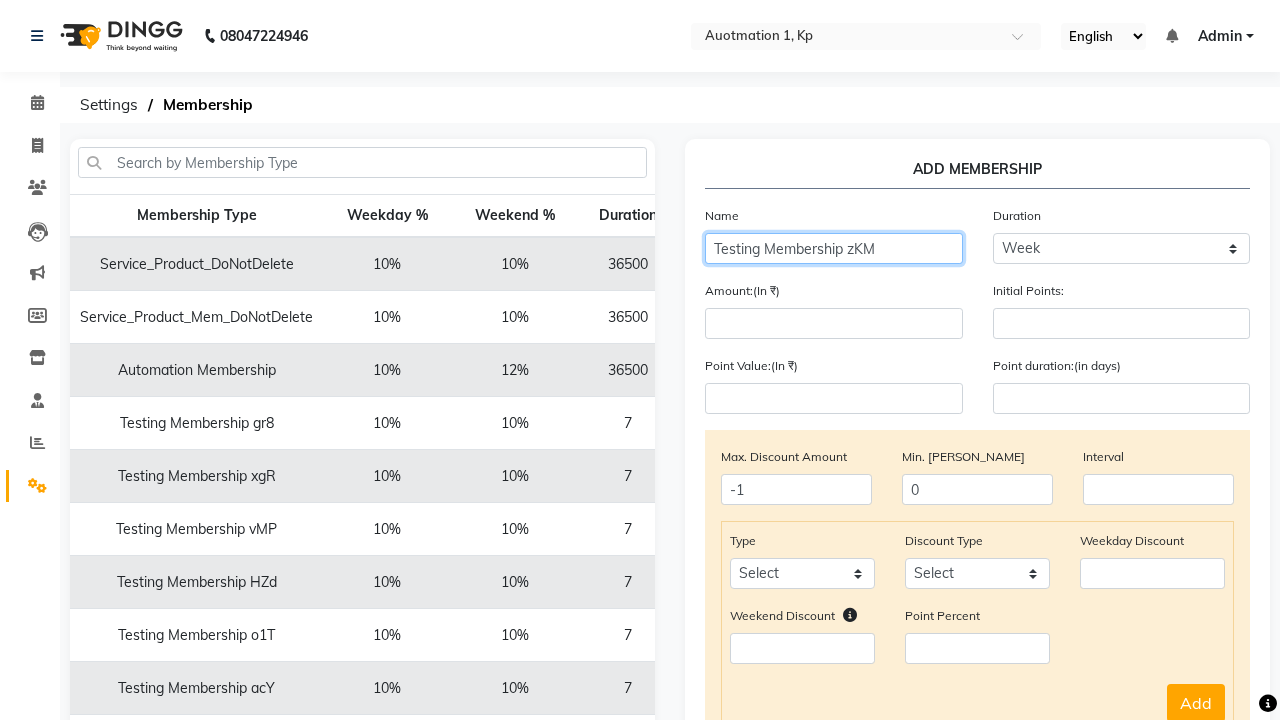 type on "7" 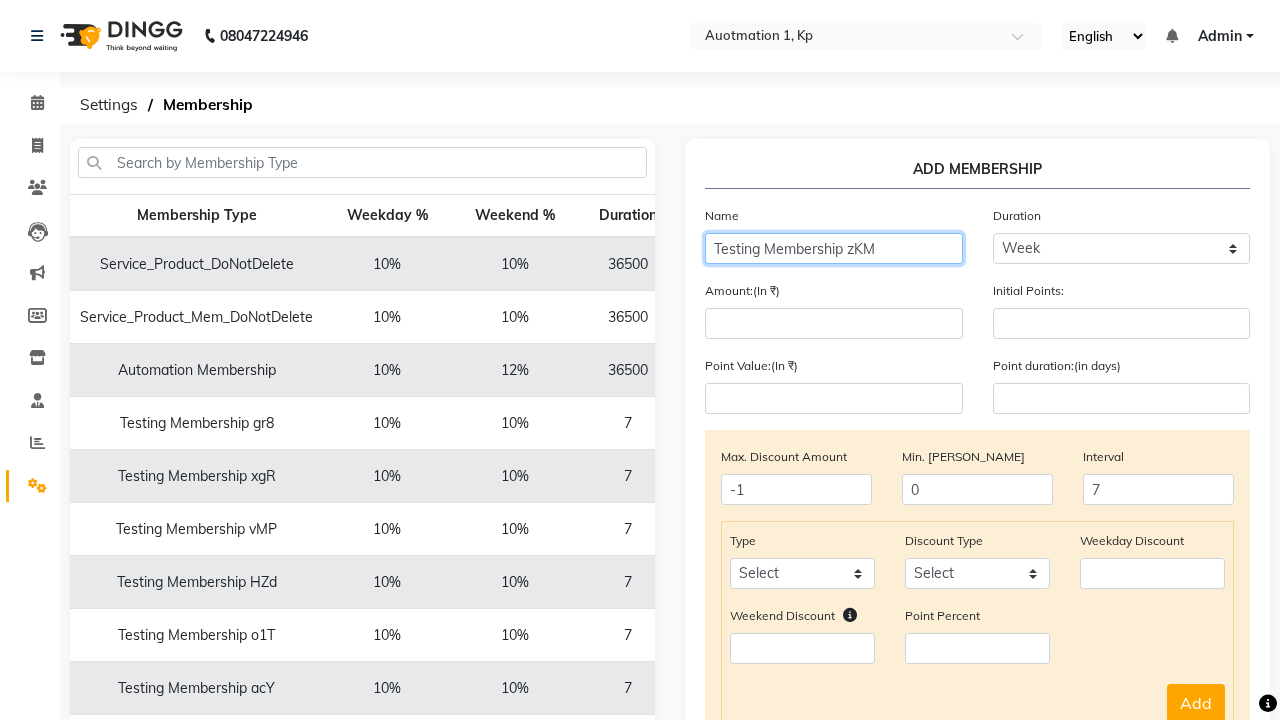 type on "Testing Membership zKM" 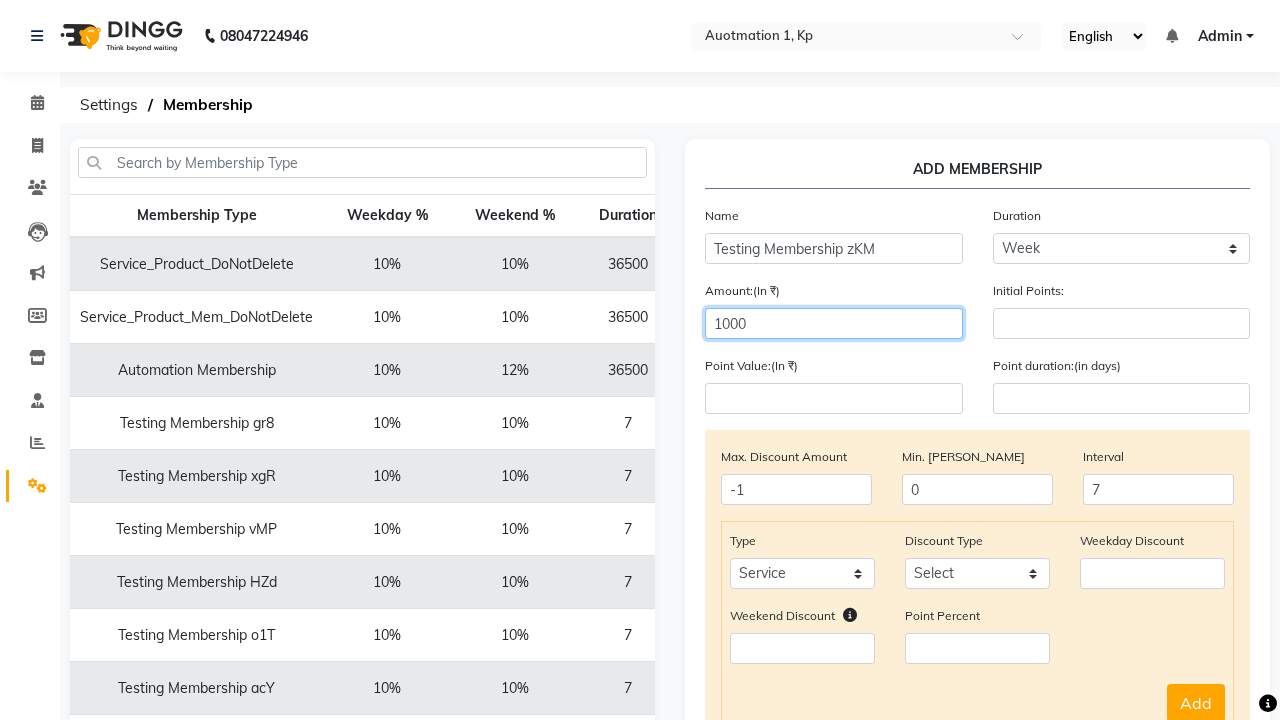 select on "Percent" 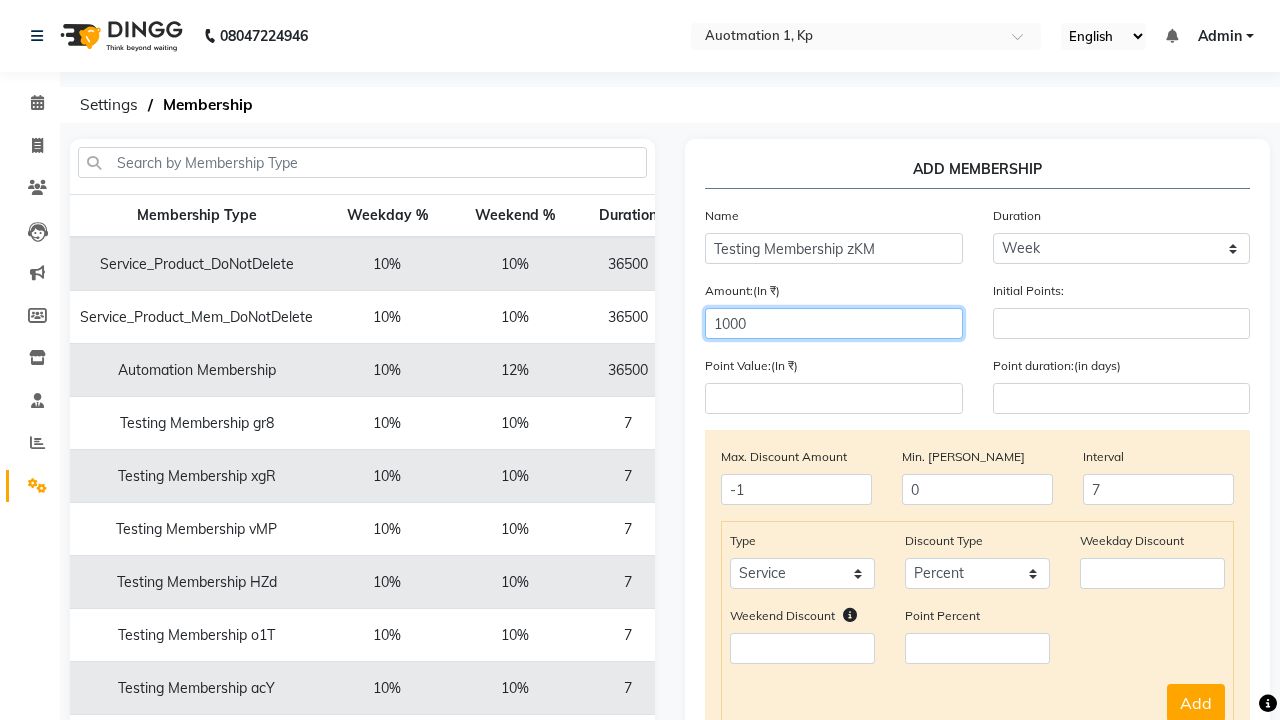 type on "1000" 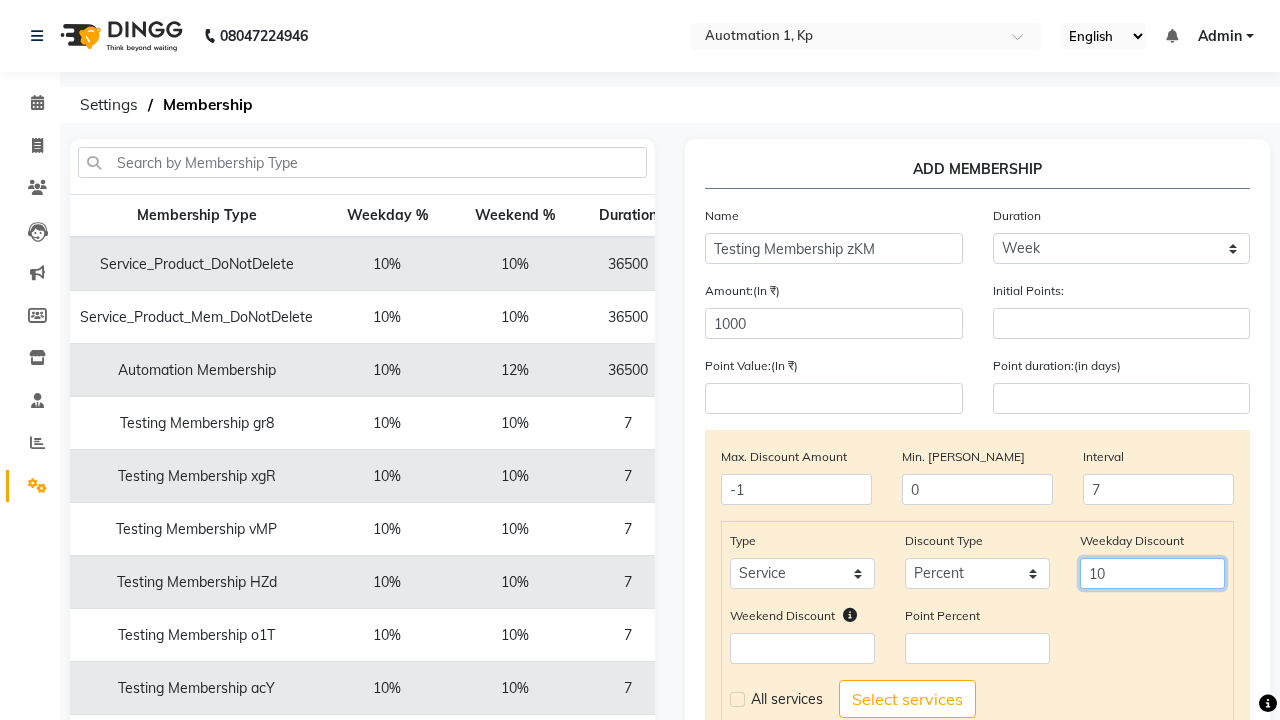 type on "10" 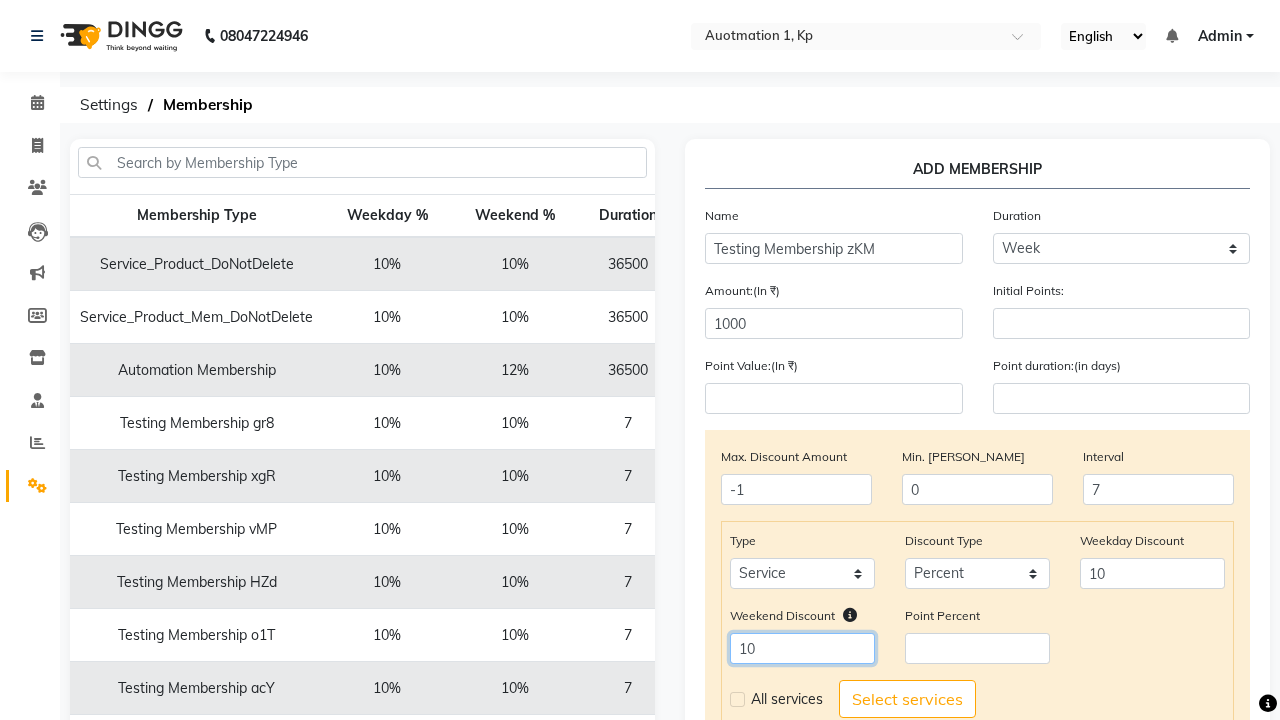 type on "10" 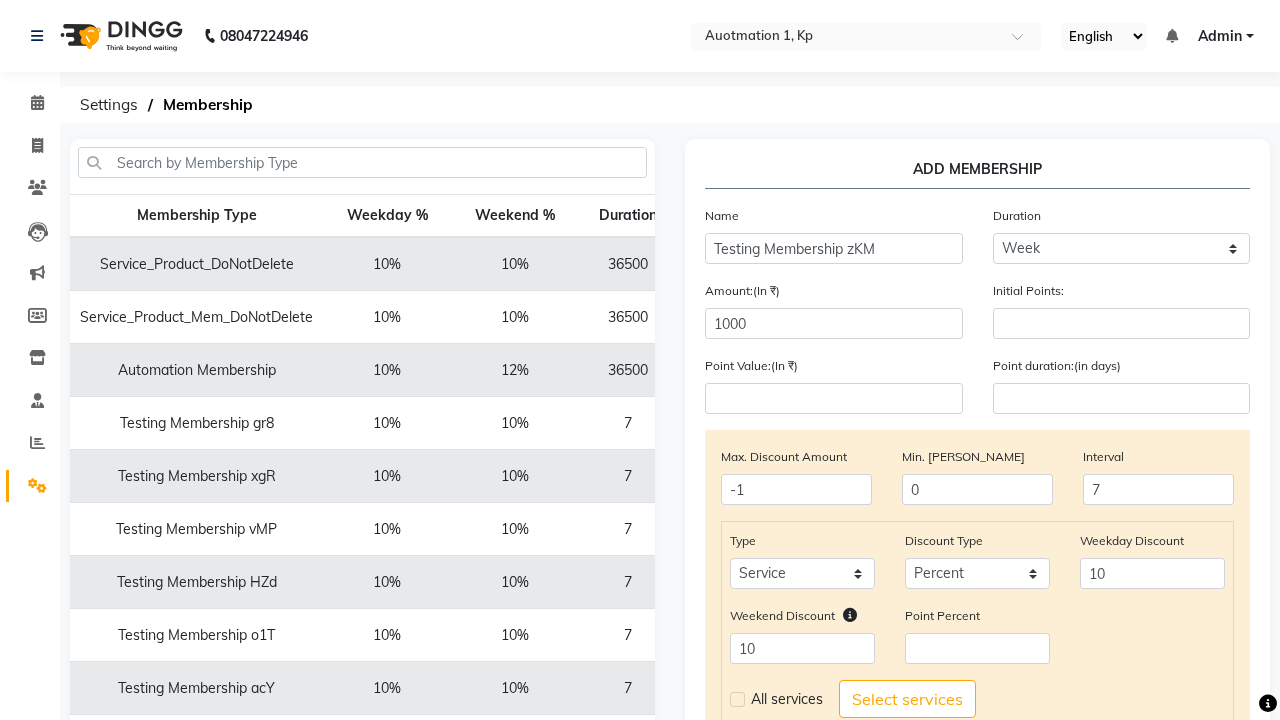 click 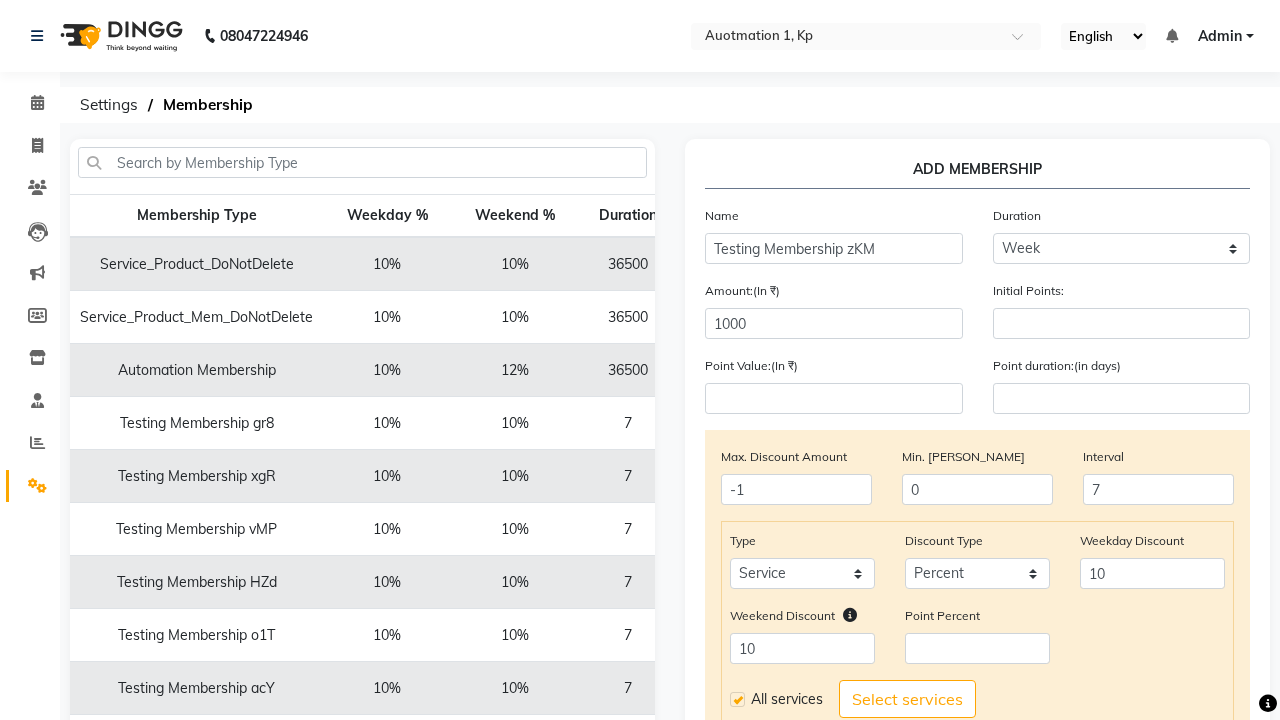 click on "Add" 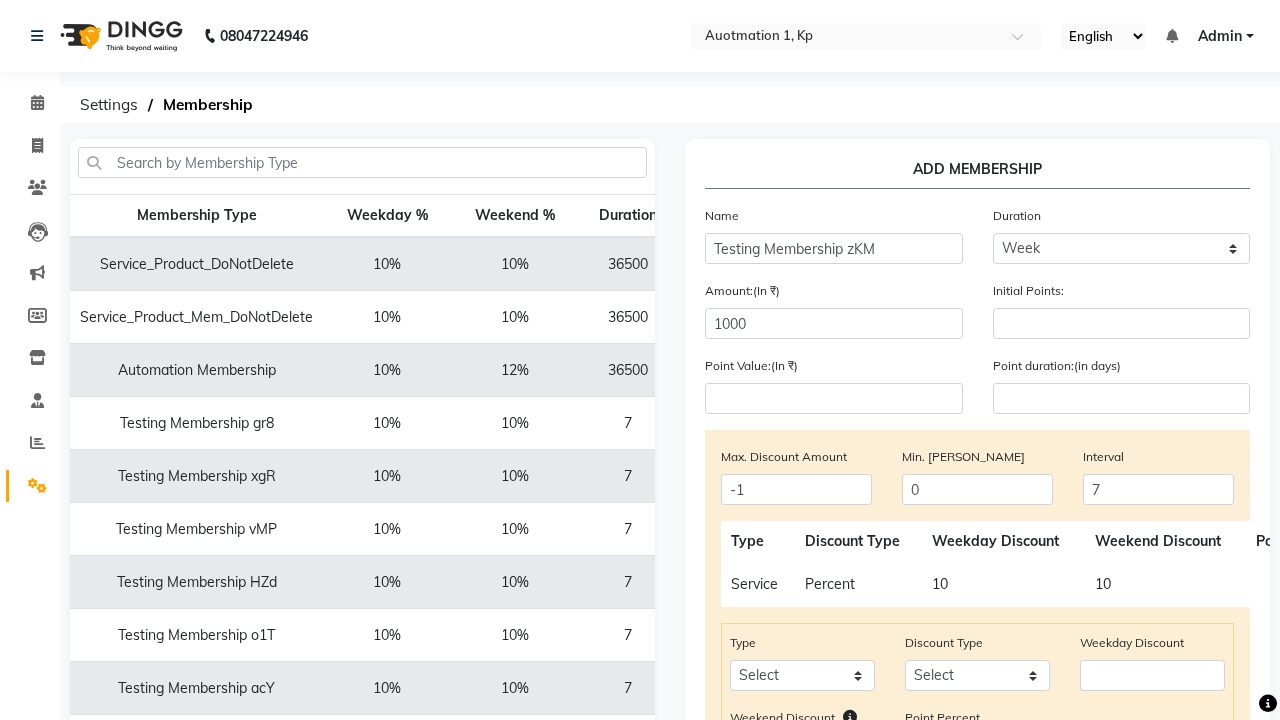 scroll, scrollTop: 334, scrollLeft: 0, axis: vertical 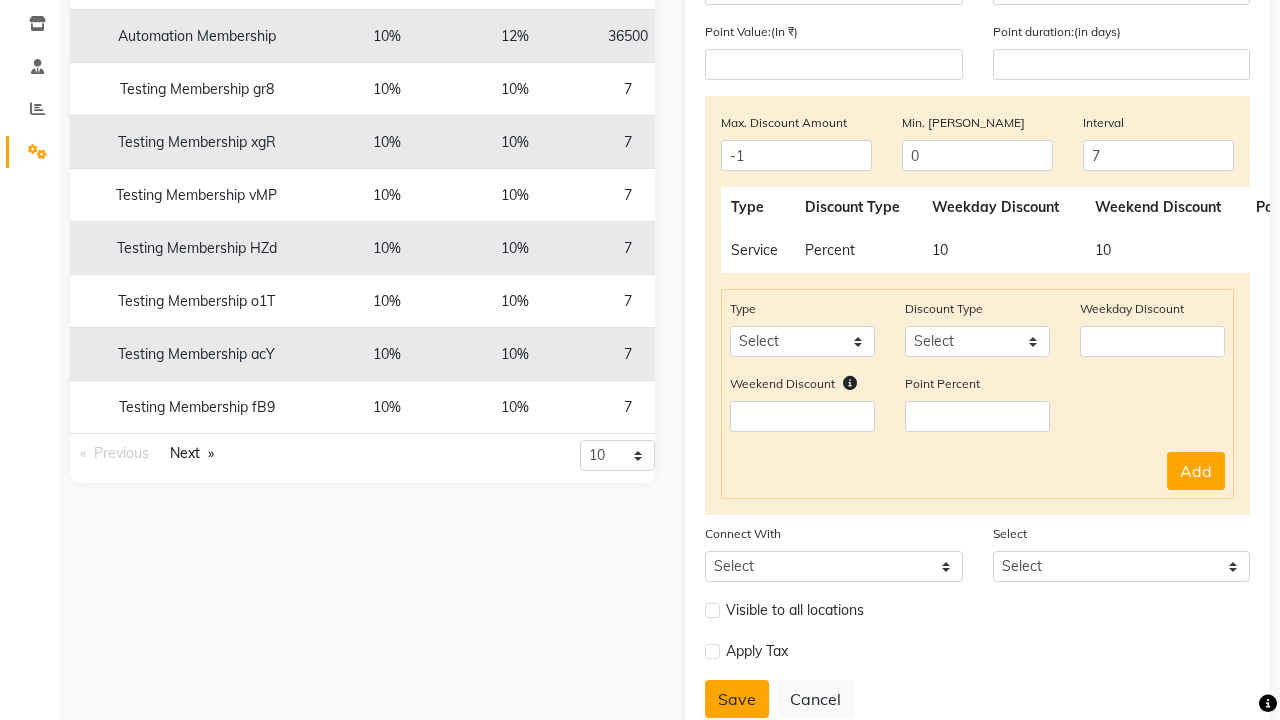 click on "Save" 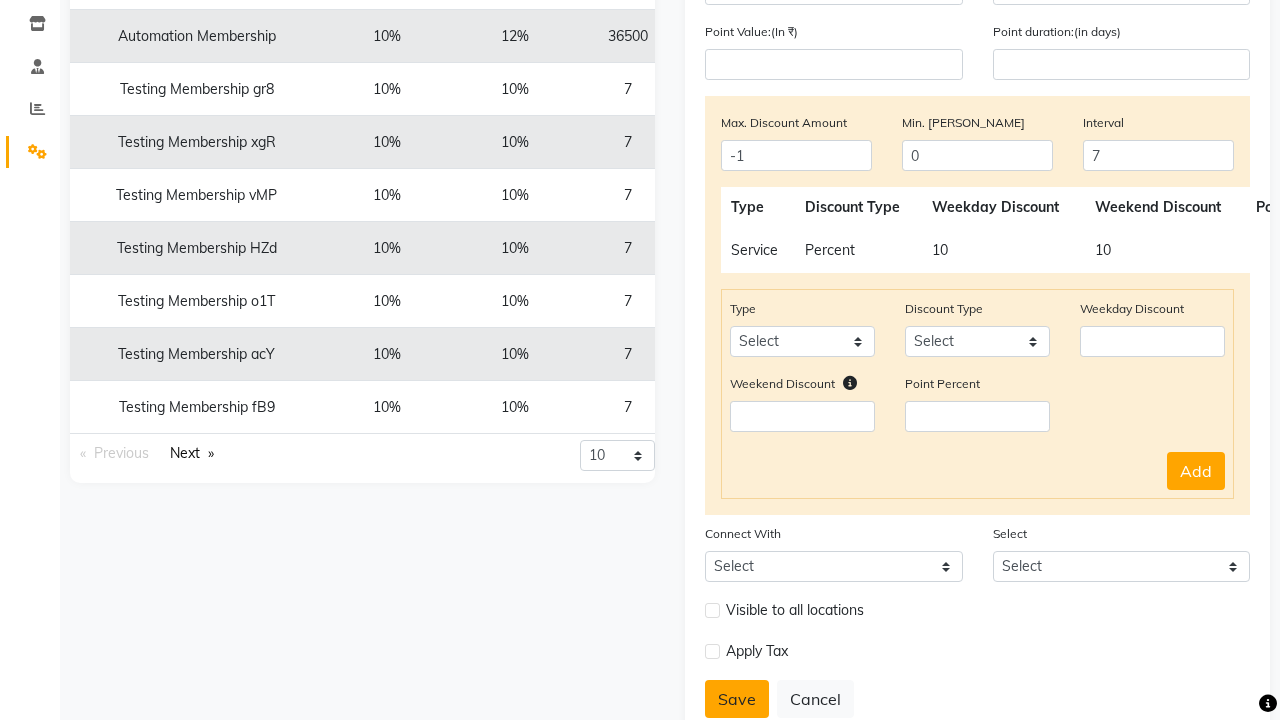 type 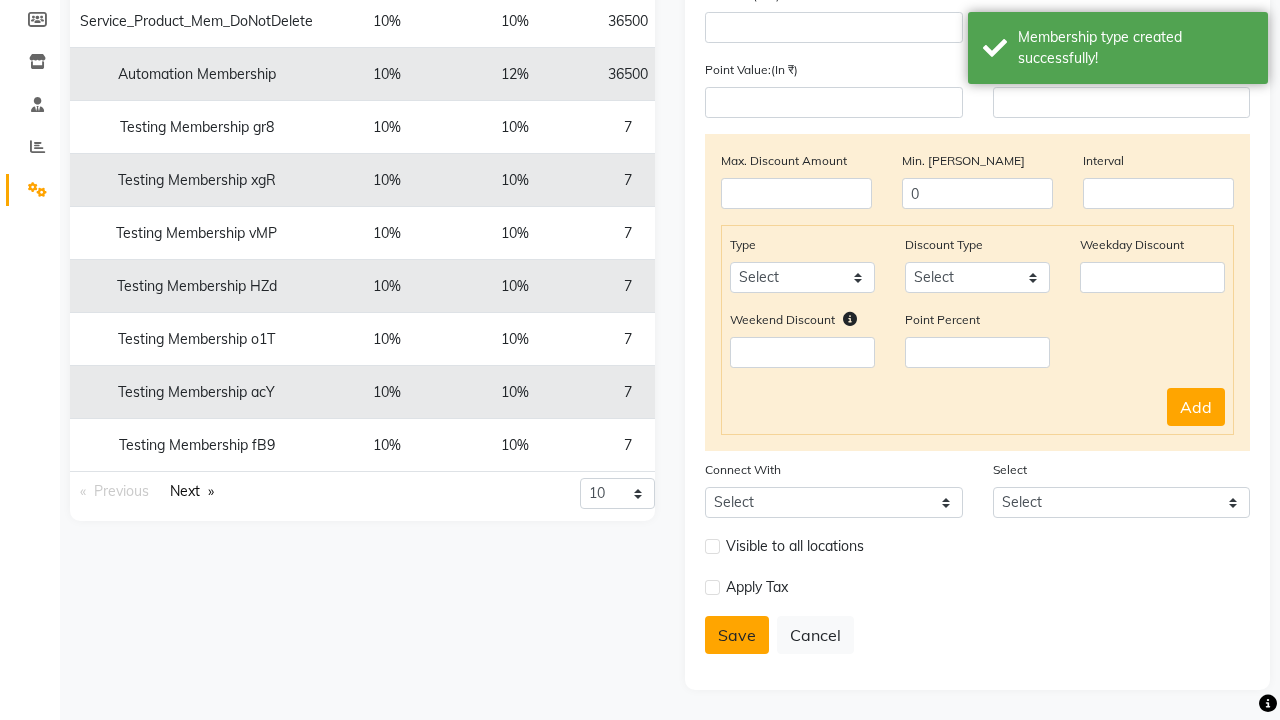 scroll, scrollTop: 296, scrollLeft: 0, axis: vertical 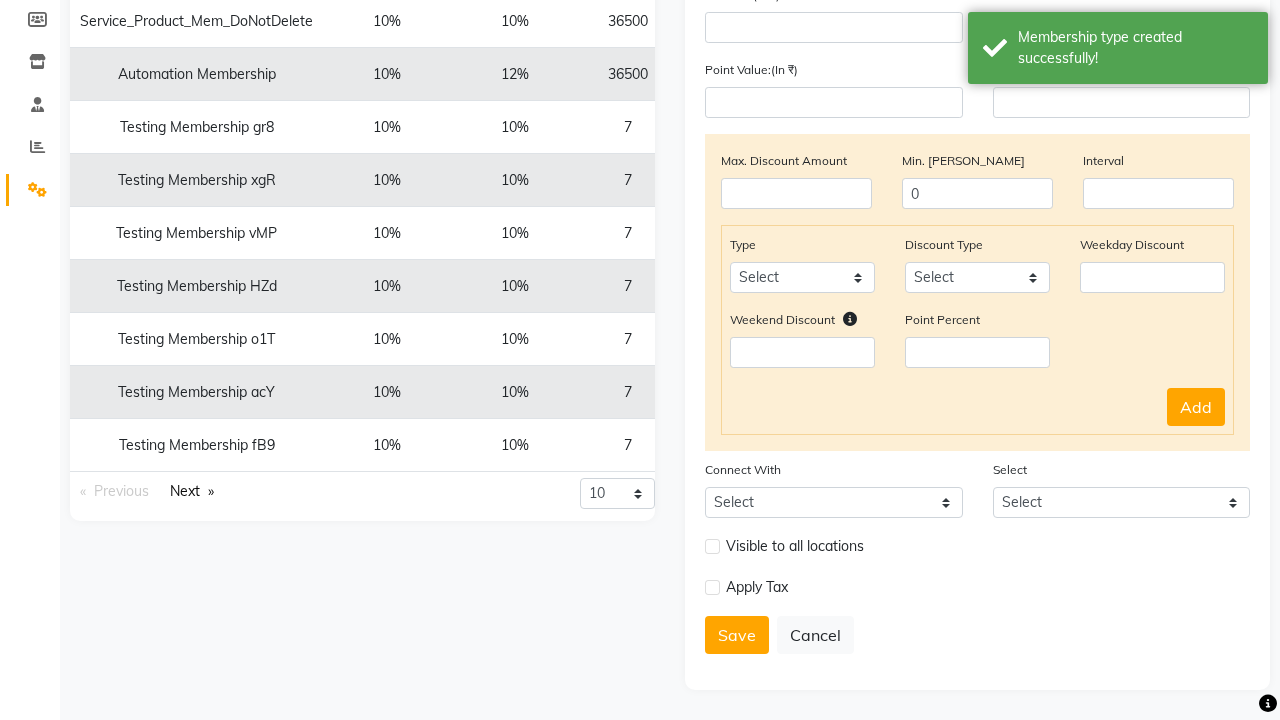 click on "Membership type created successfully!" at bounding box center (1135, 48) 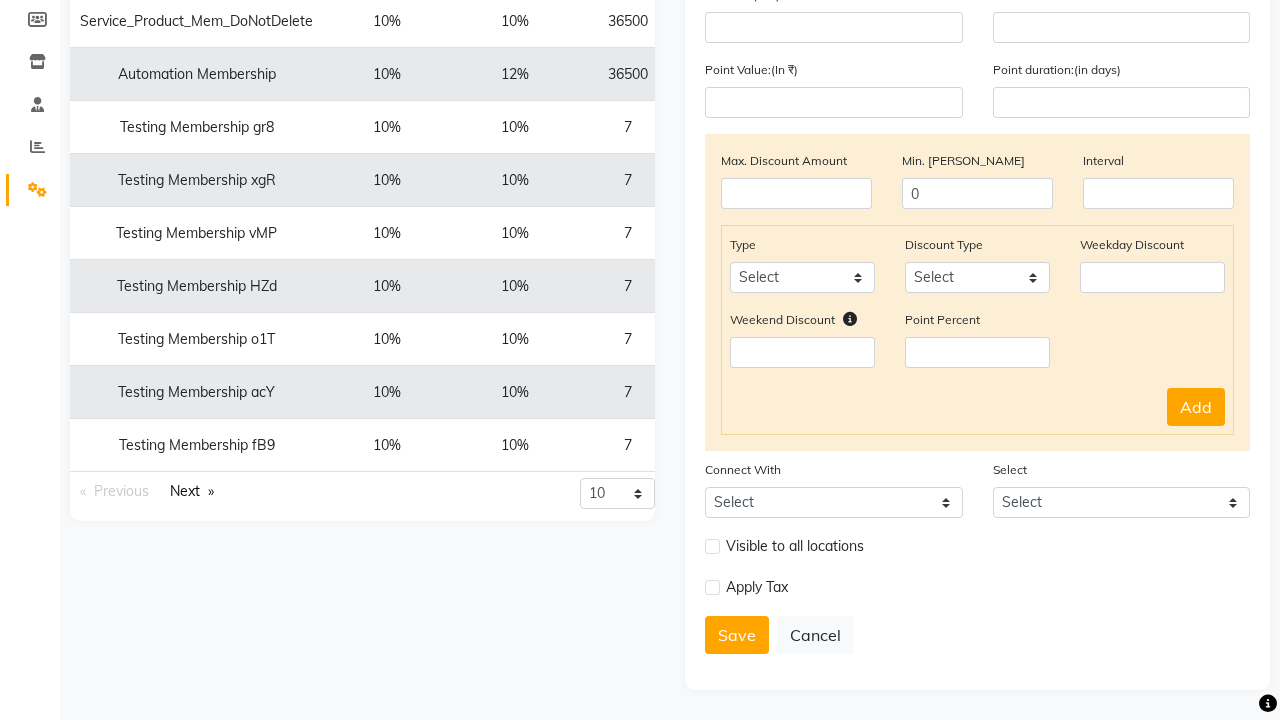 click at bounding box center [37, -260] 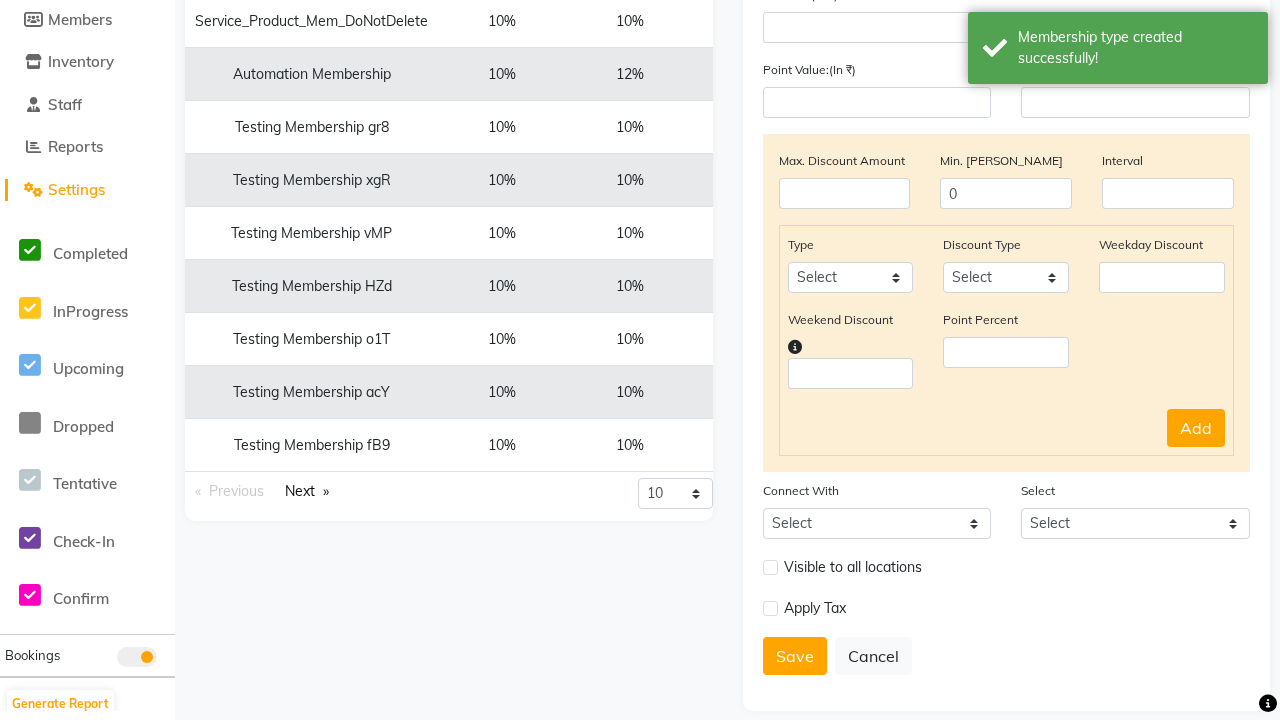 scroll, scrollTop: 0, scrollLeft: 0, axis: both 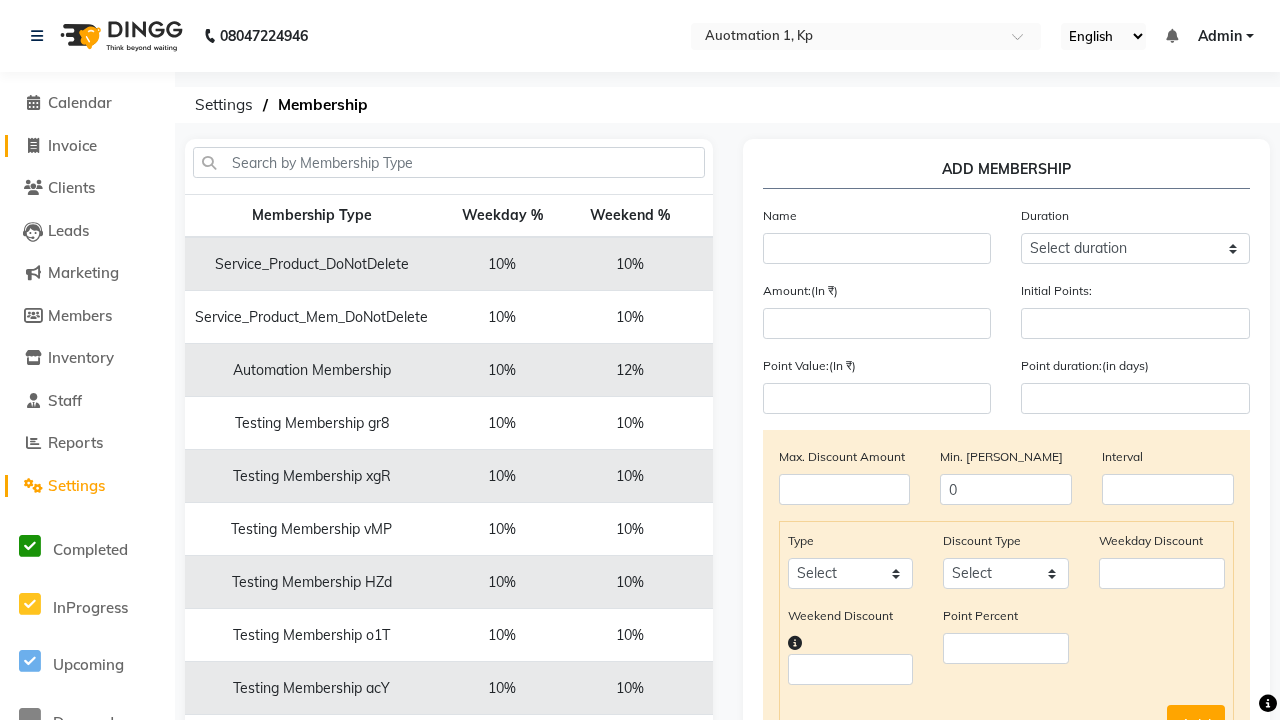 click on "Invoice" 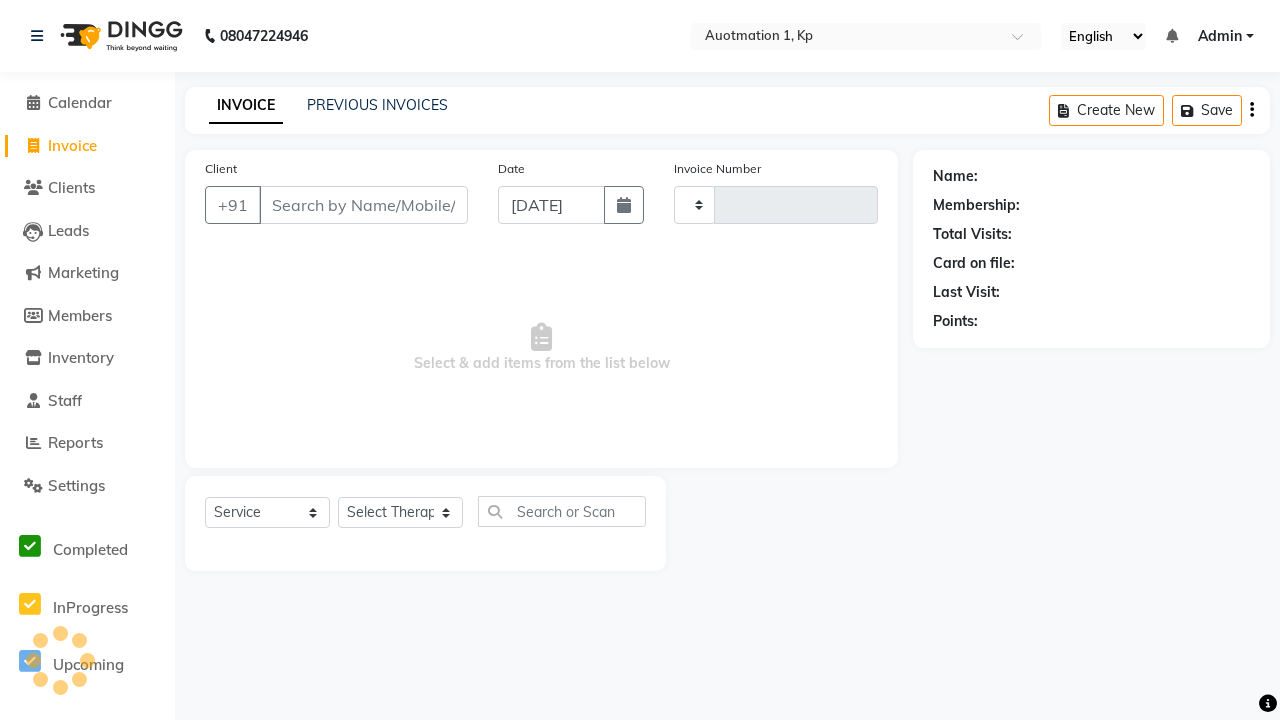 type on "2668" 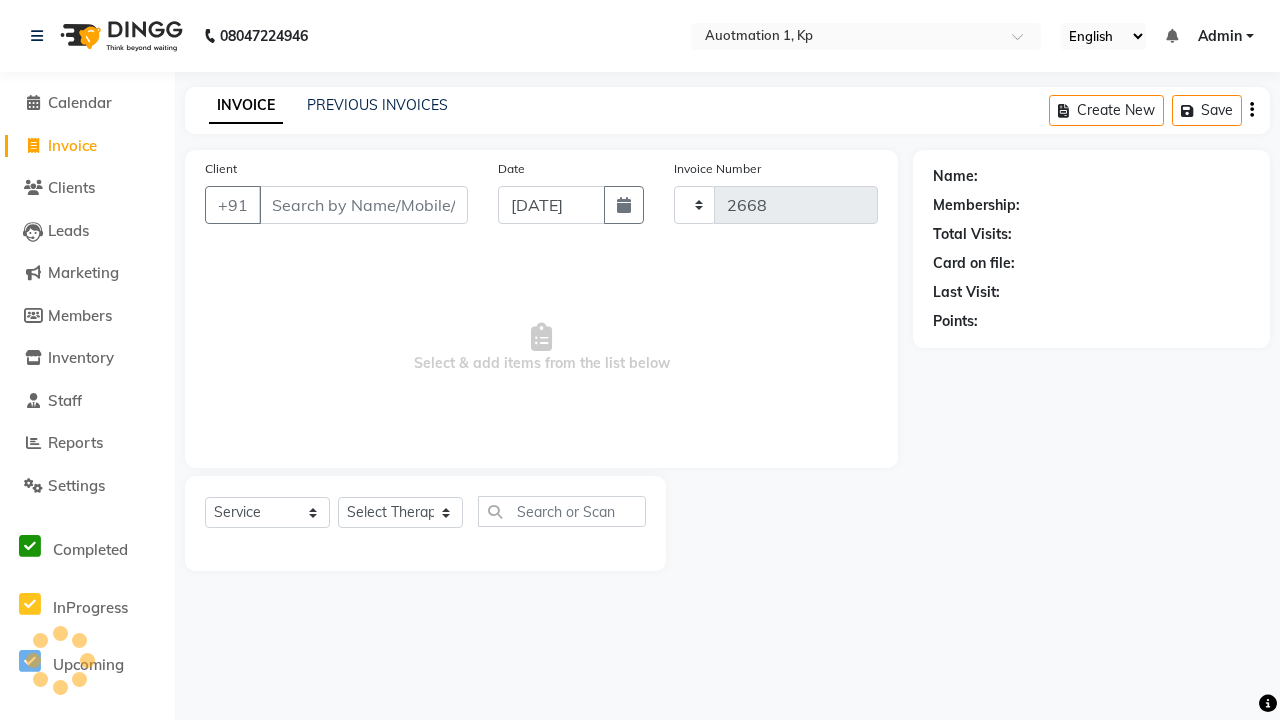 select on "150" 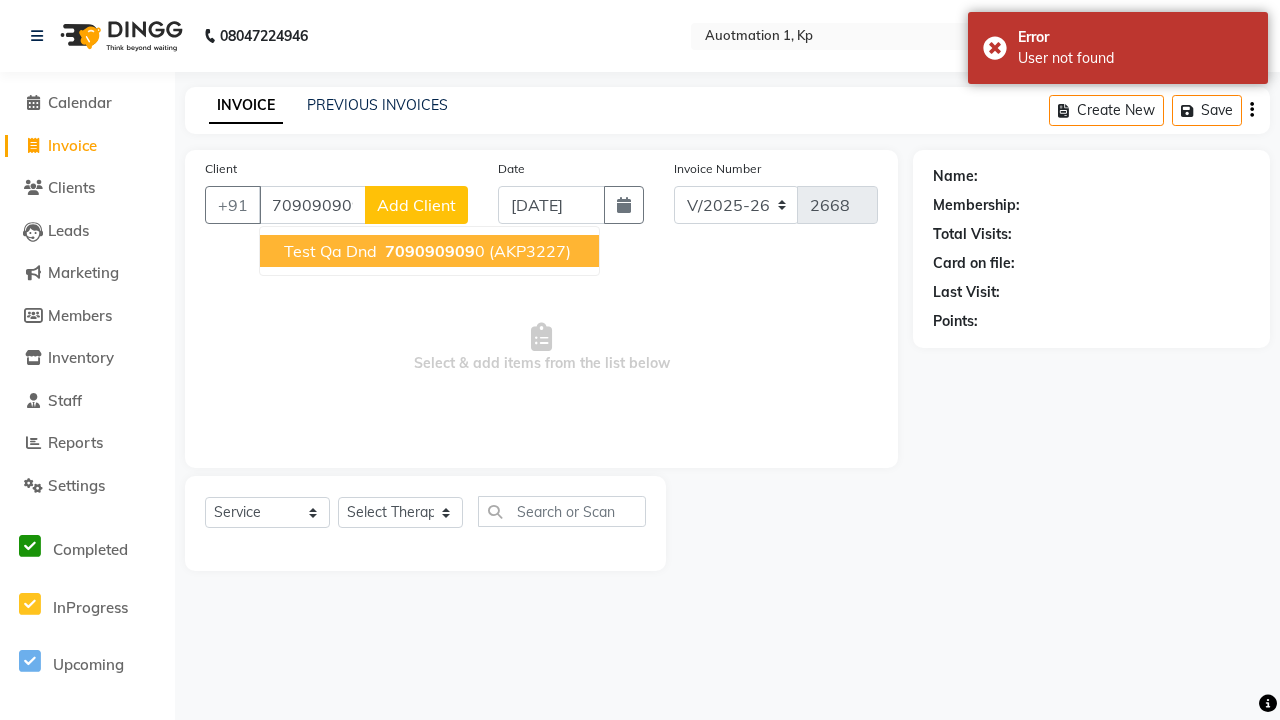 click on "709090909" at bounding box center [430, 251] 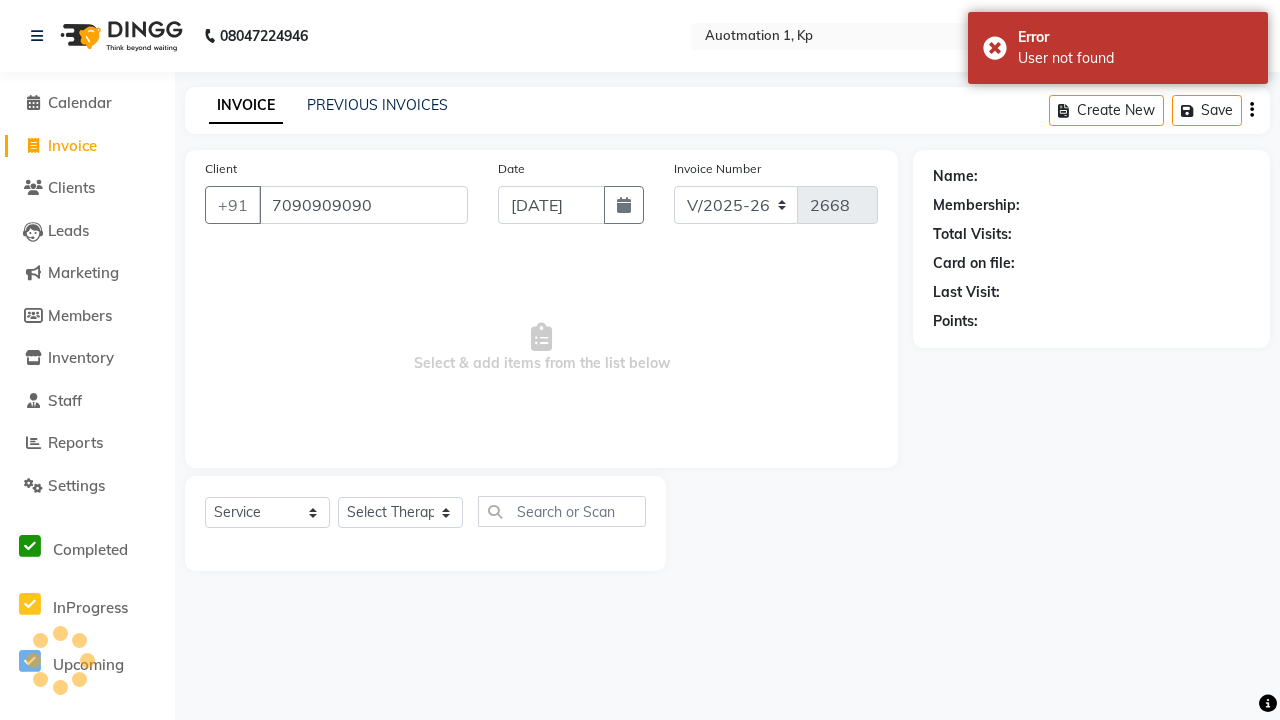 type on "7090909090" 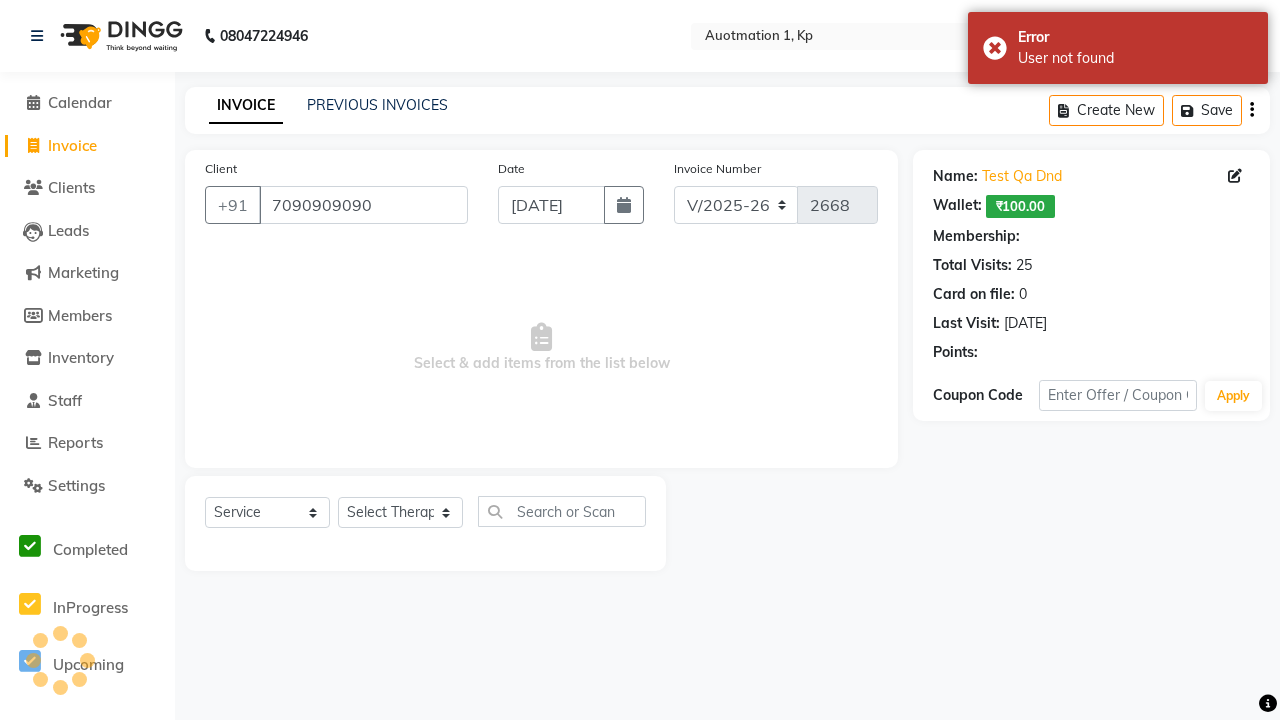 select on "1: Object" 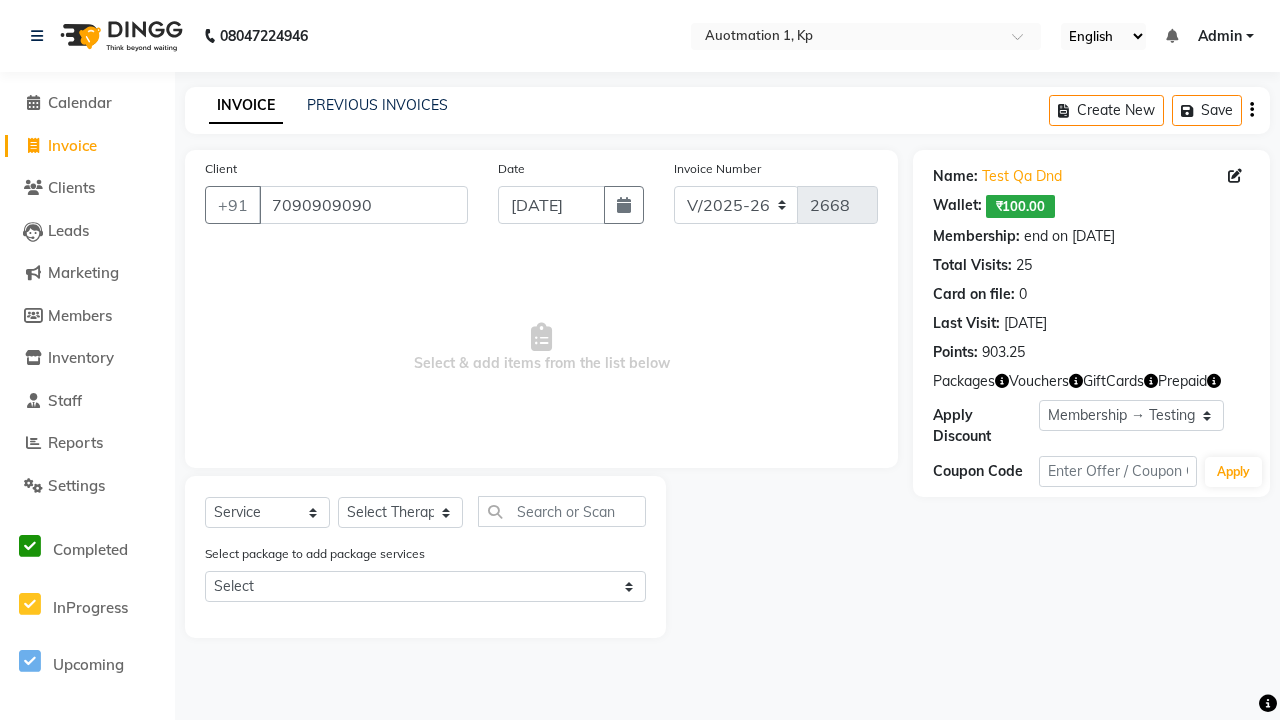 select on "membership" 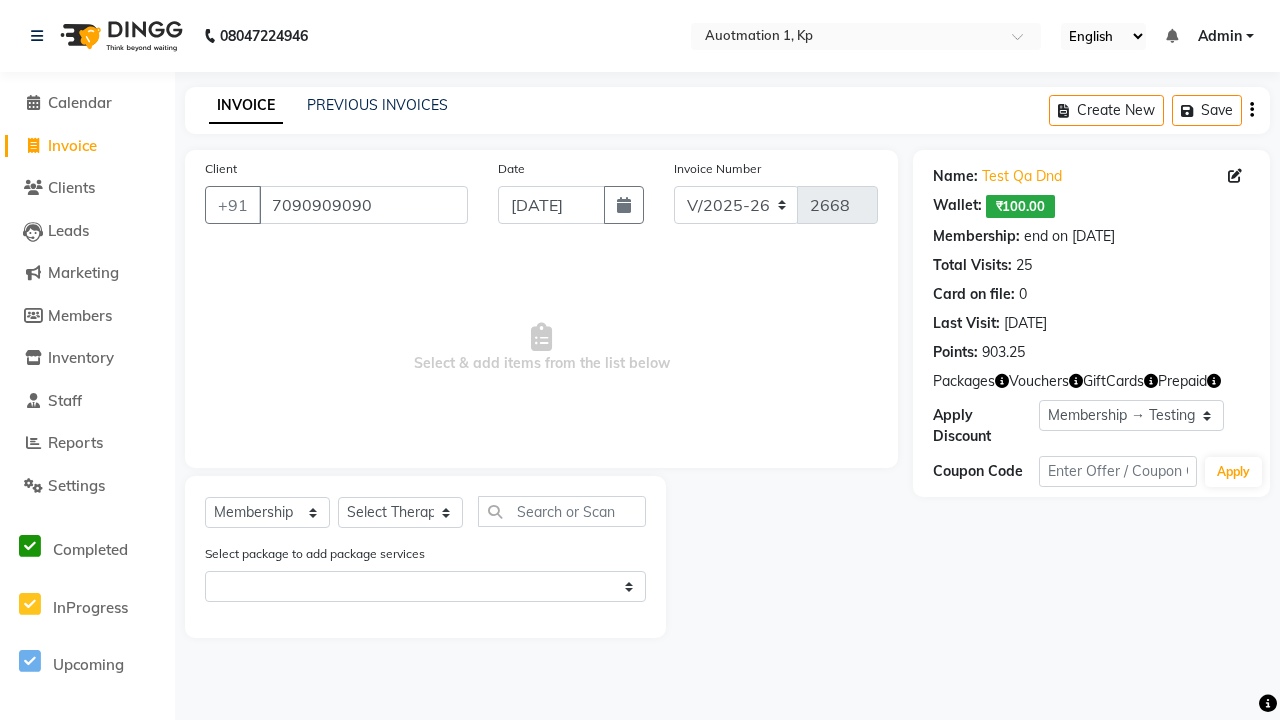 select on "5439" 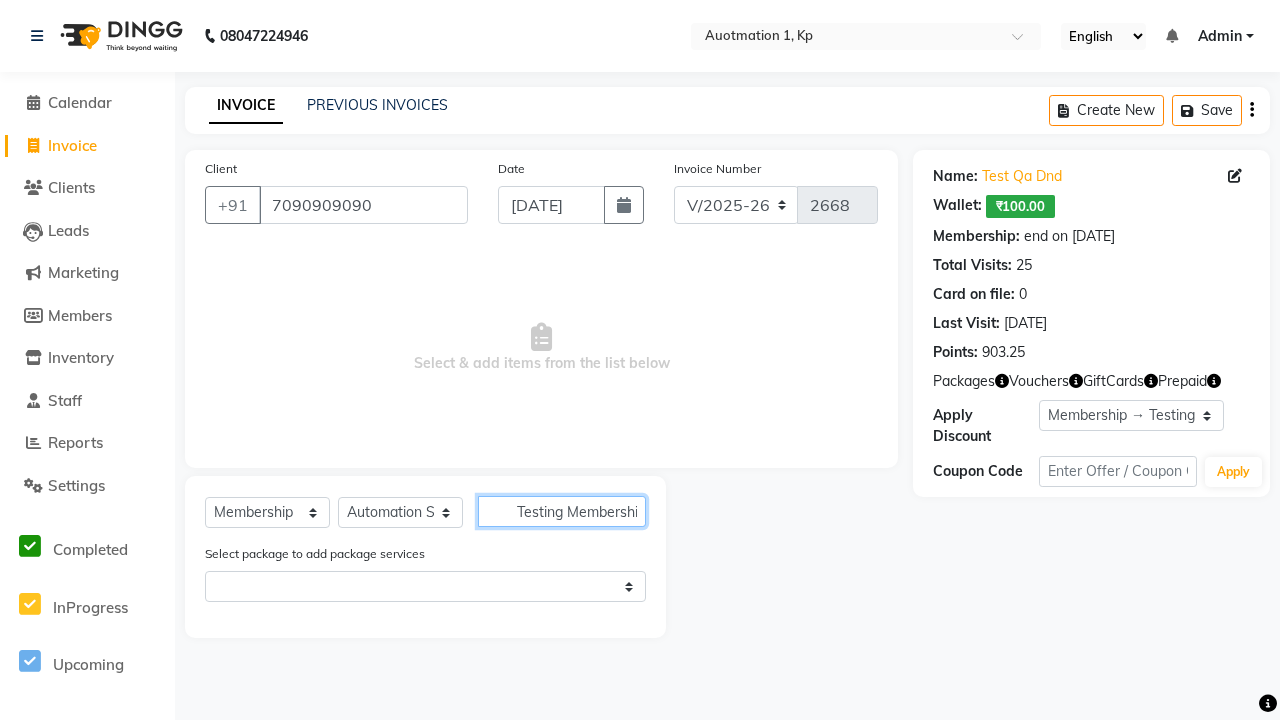 scroll, scrollTop: 0, scrollLeft: 41, axis: horizontal 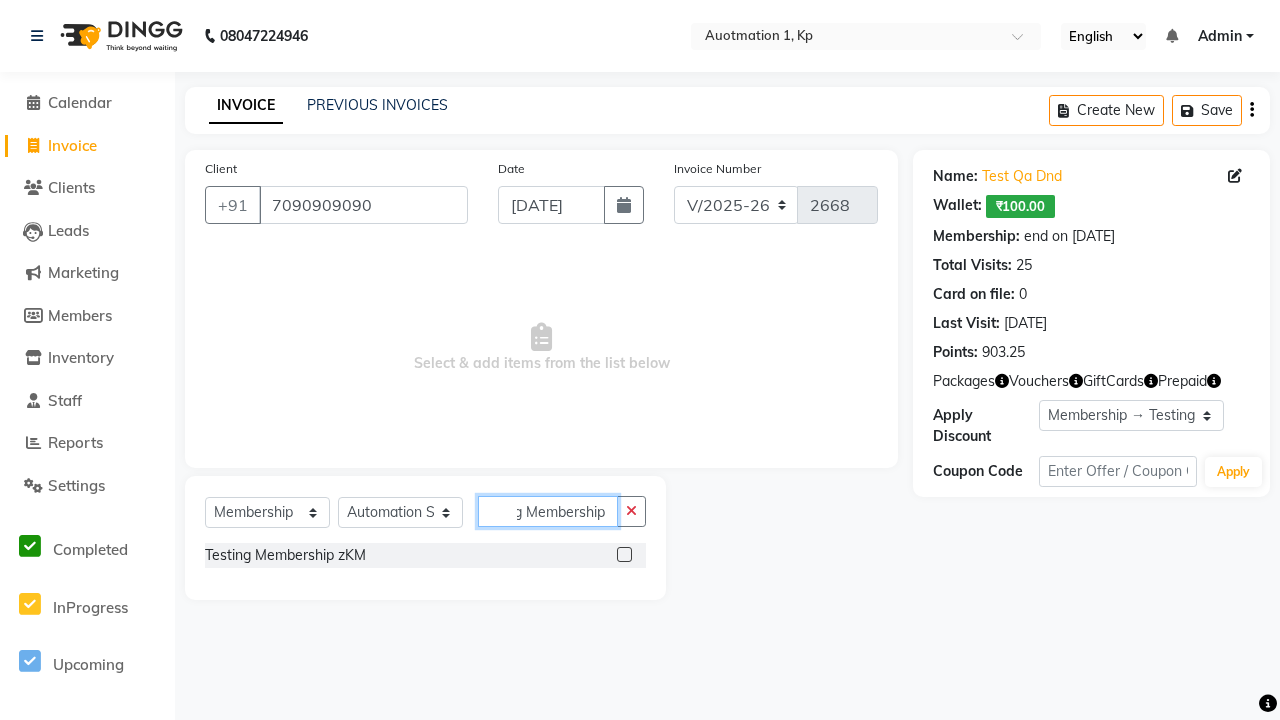 type on "Testing Membership zKM" 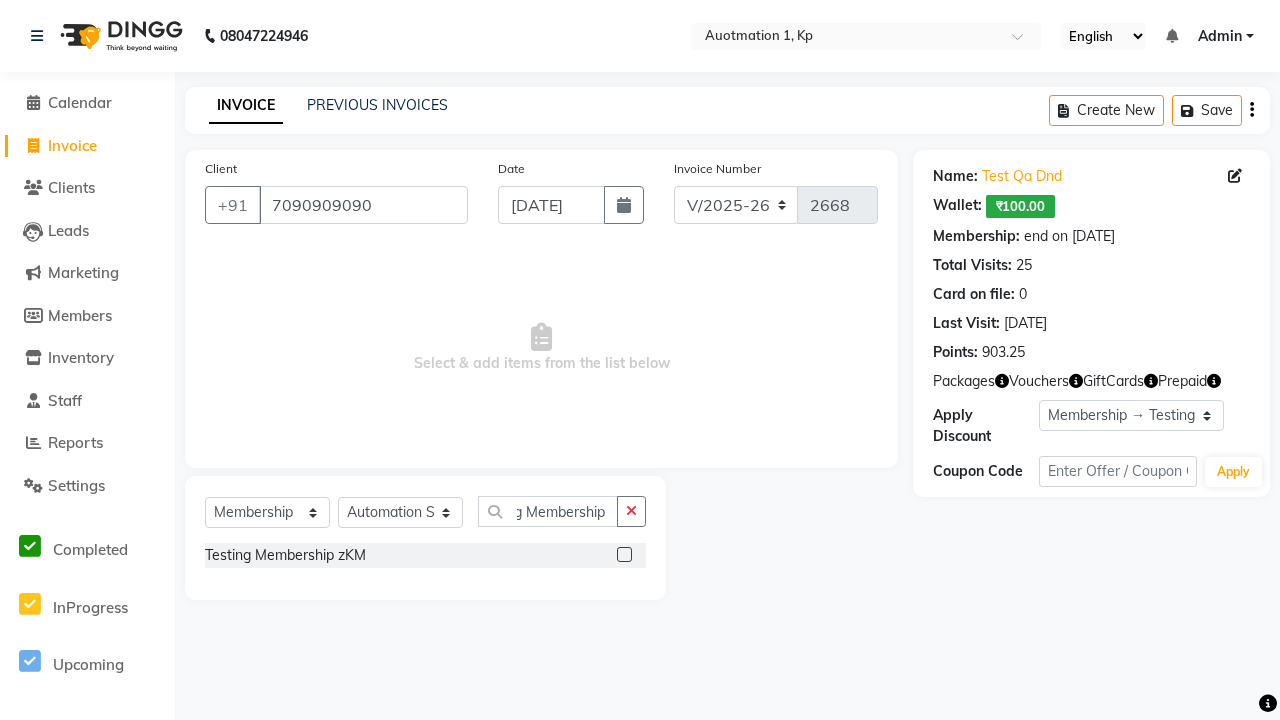 click 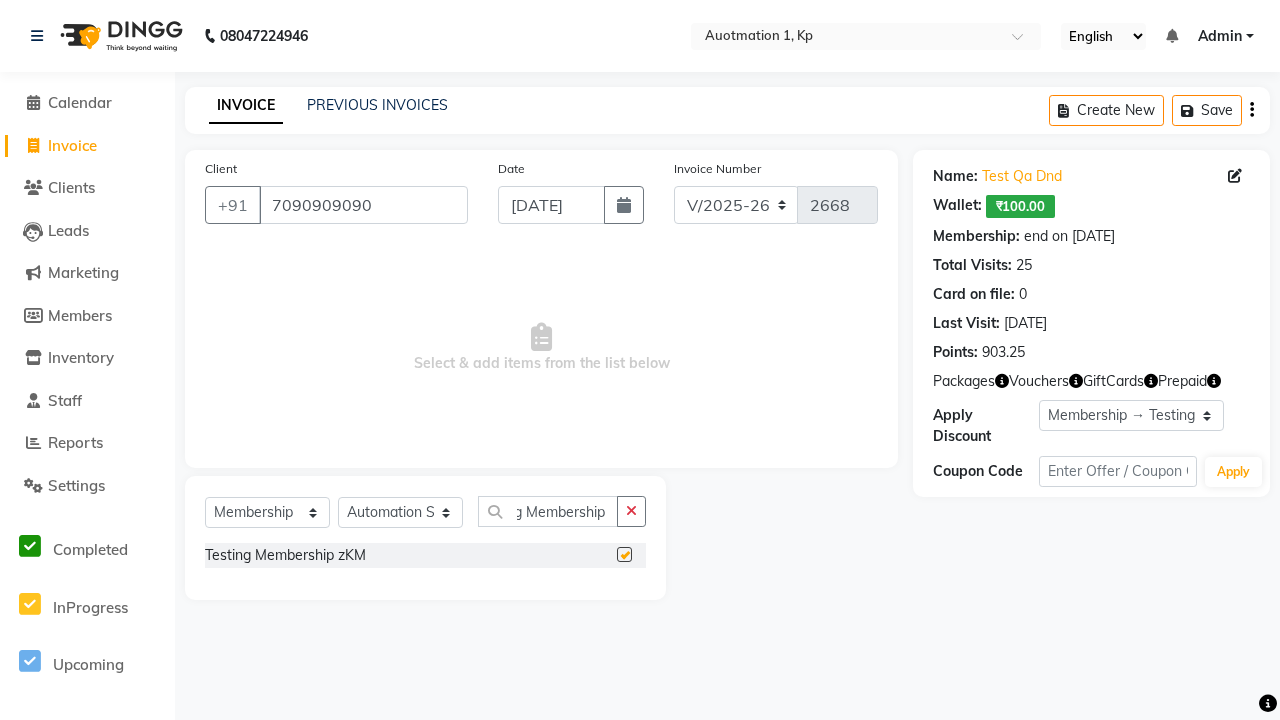 select on "select" 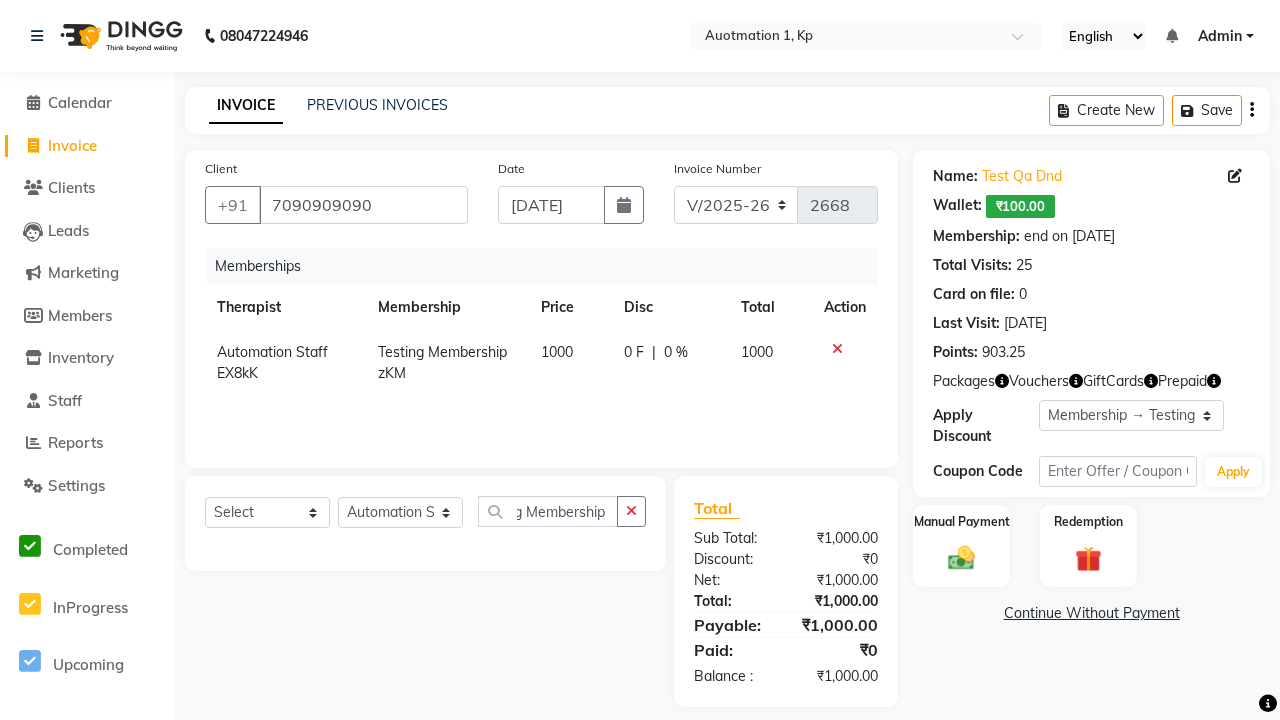scroll, scrollTop: 0, scrollLeft: 0, axis: both 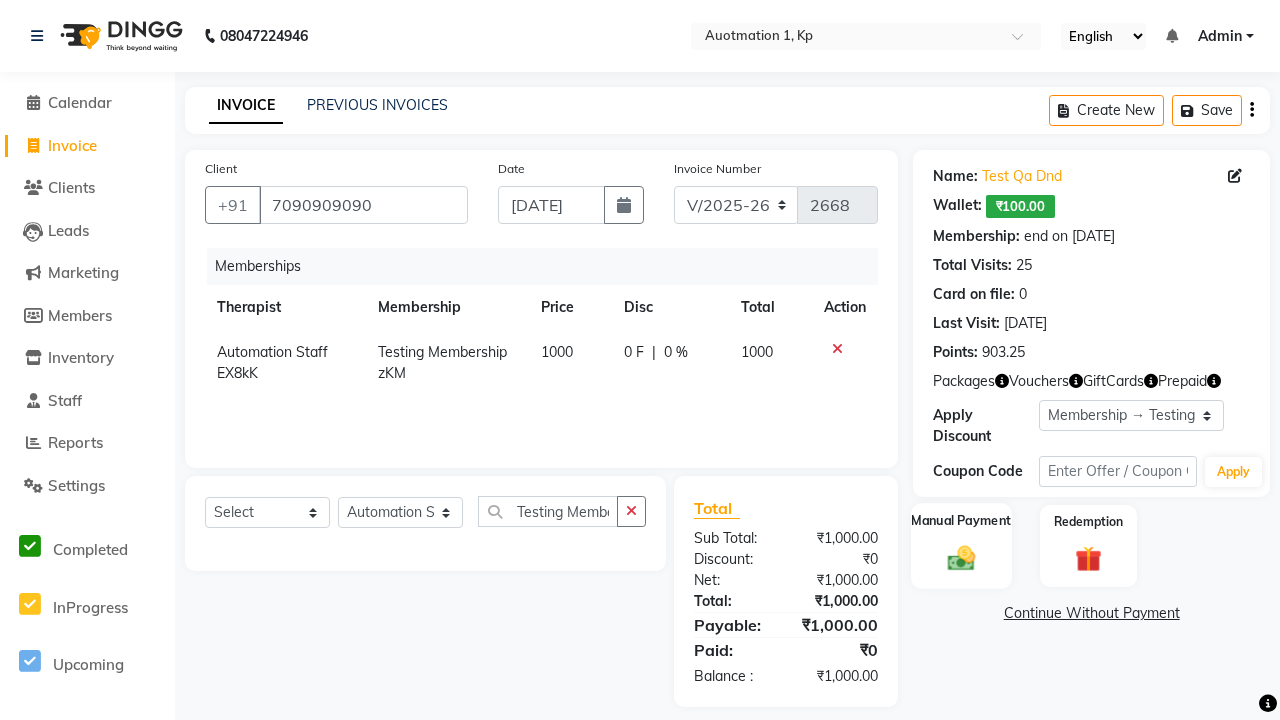 click 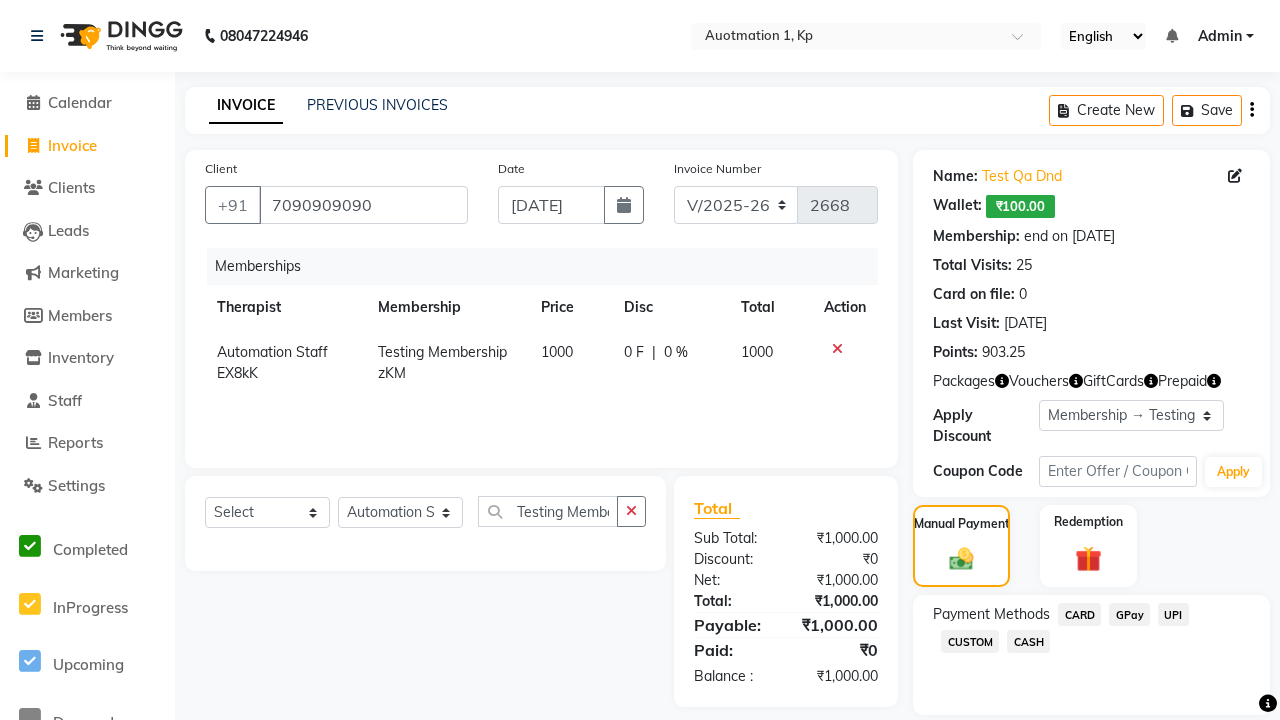 click on "CARD" 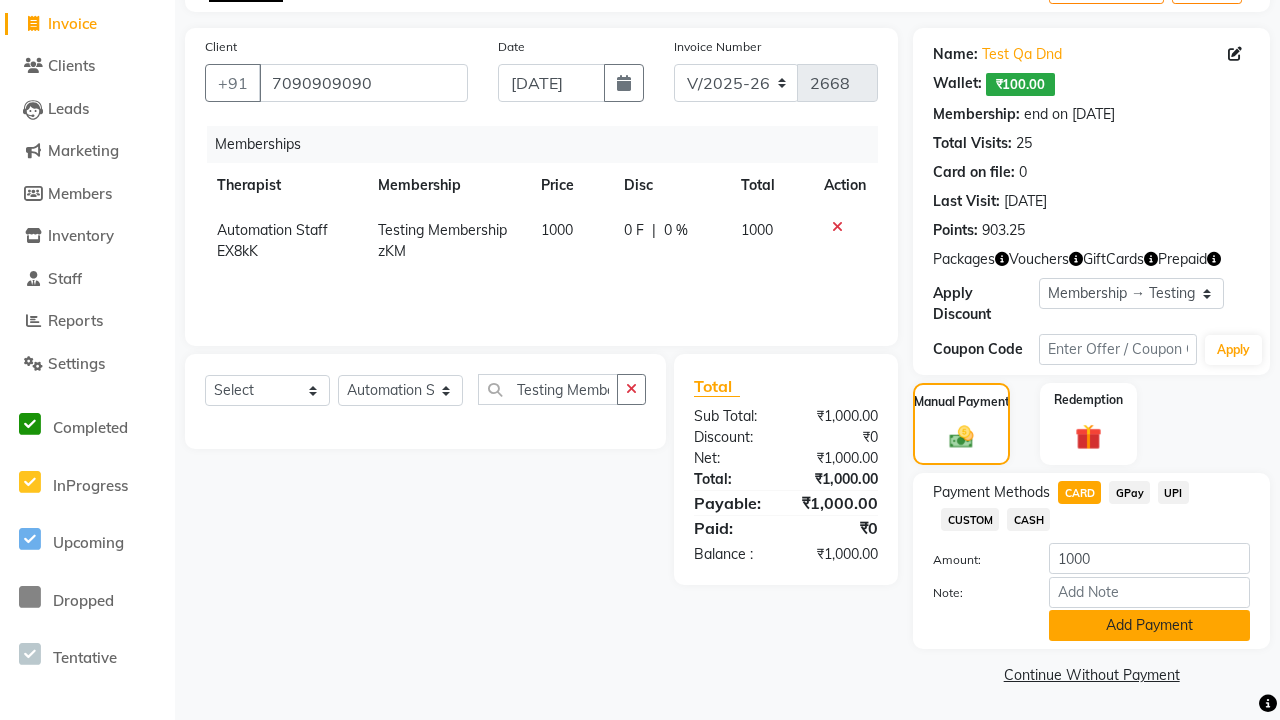 click on "Add Payment" 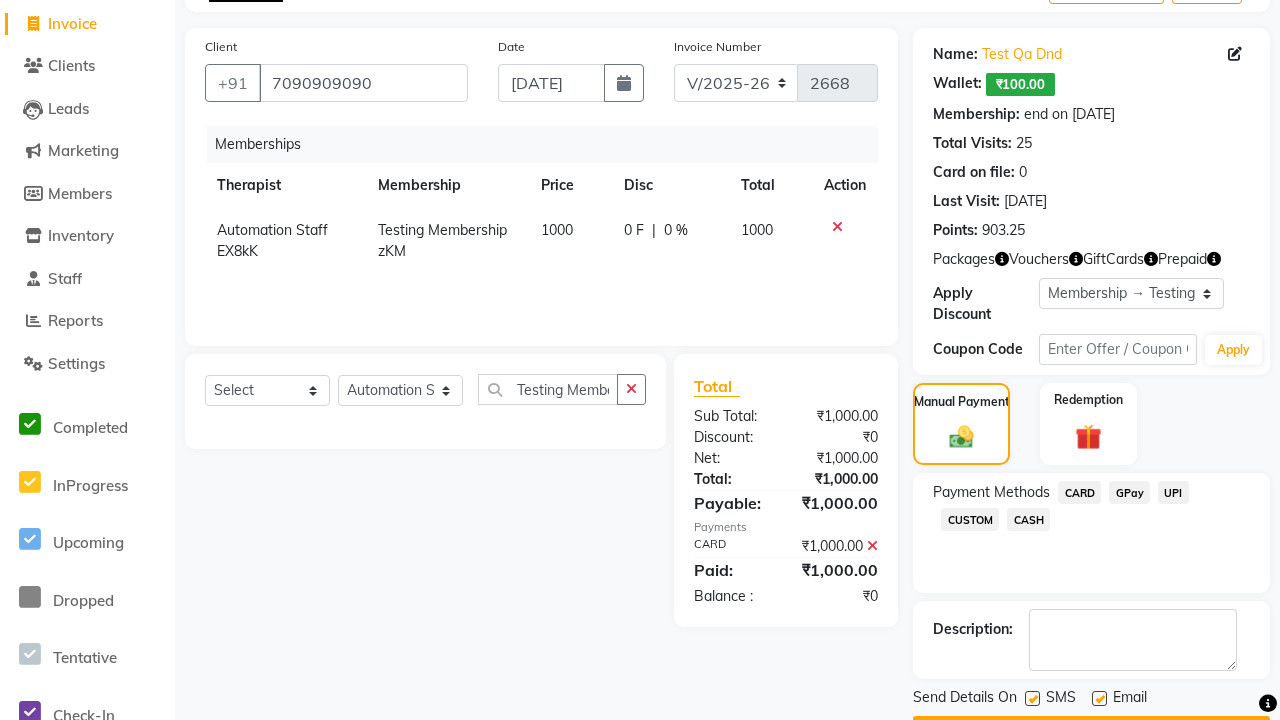 click 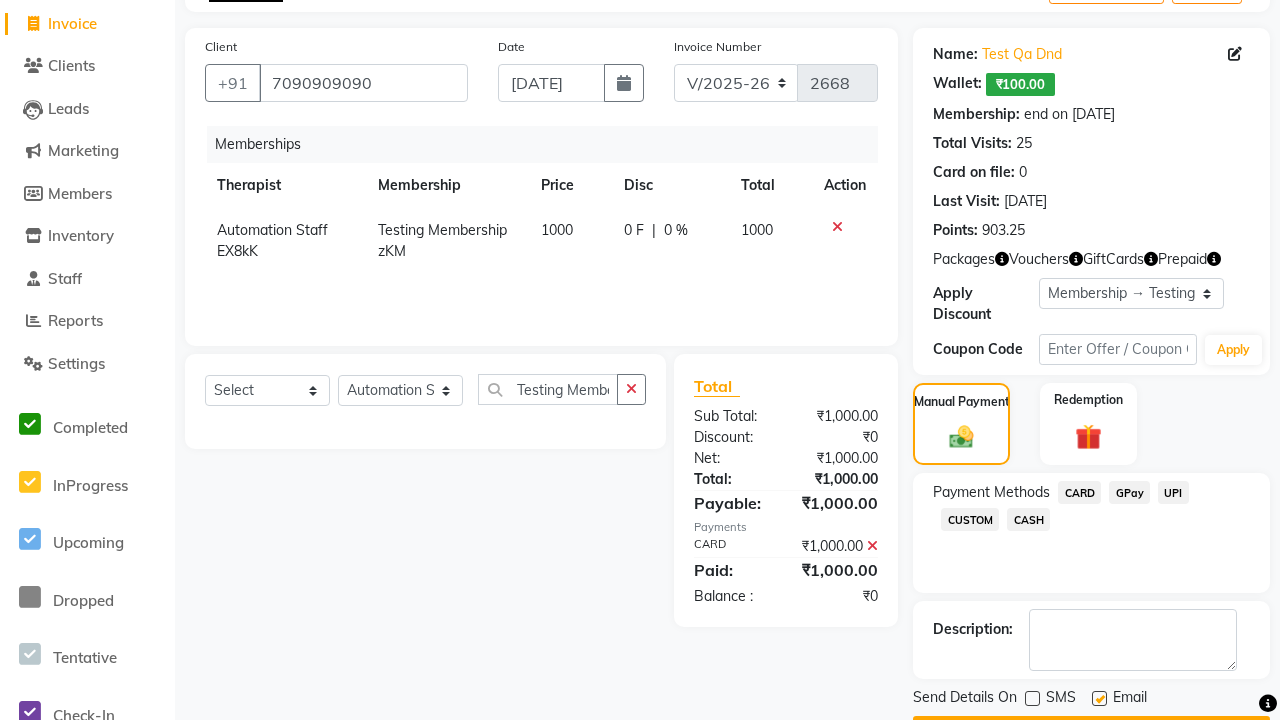 click 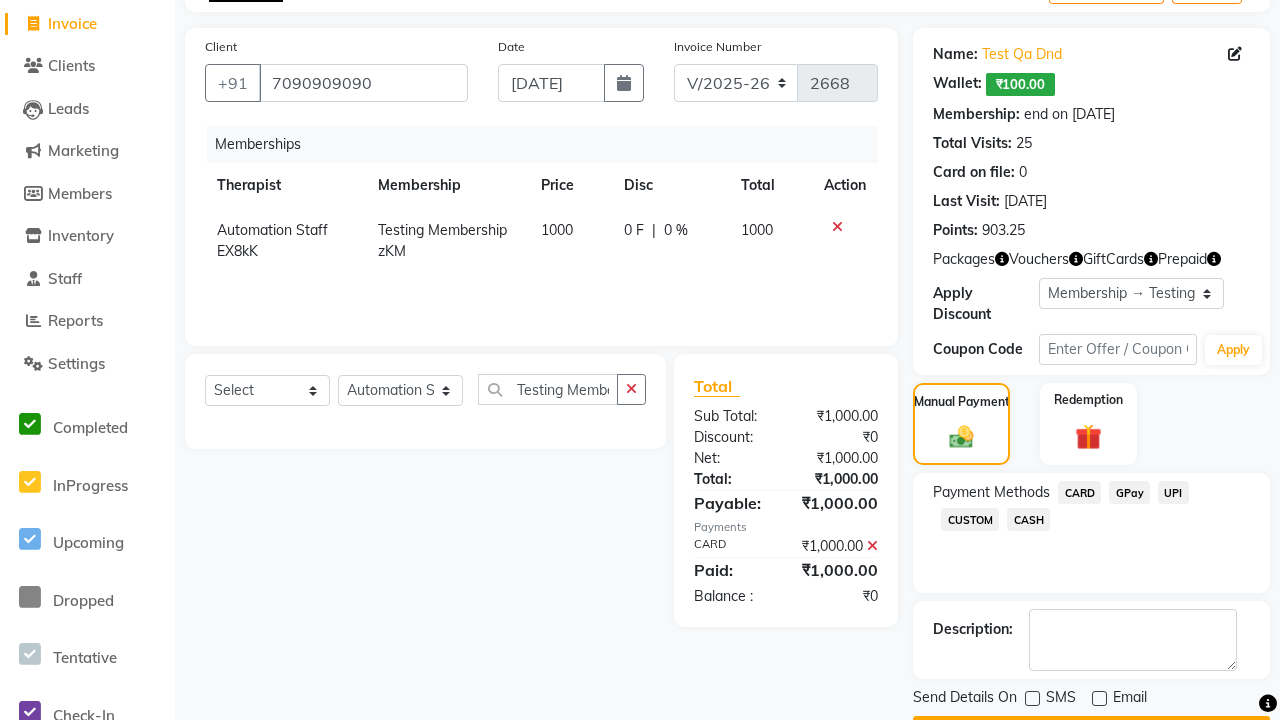 click on "Checkout" 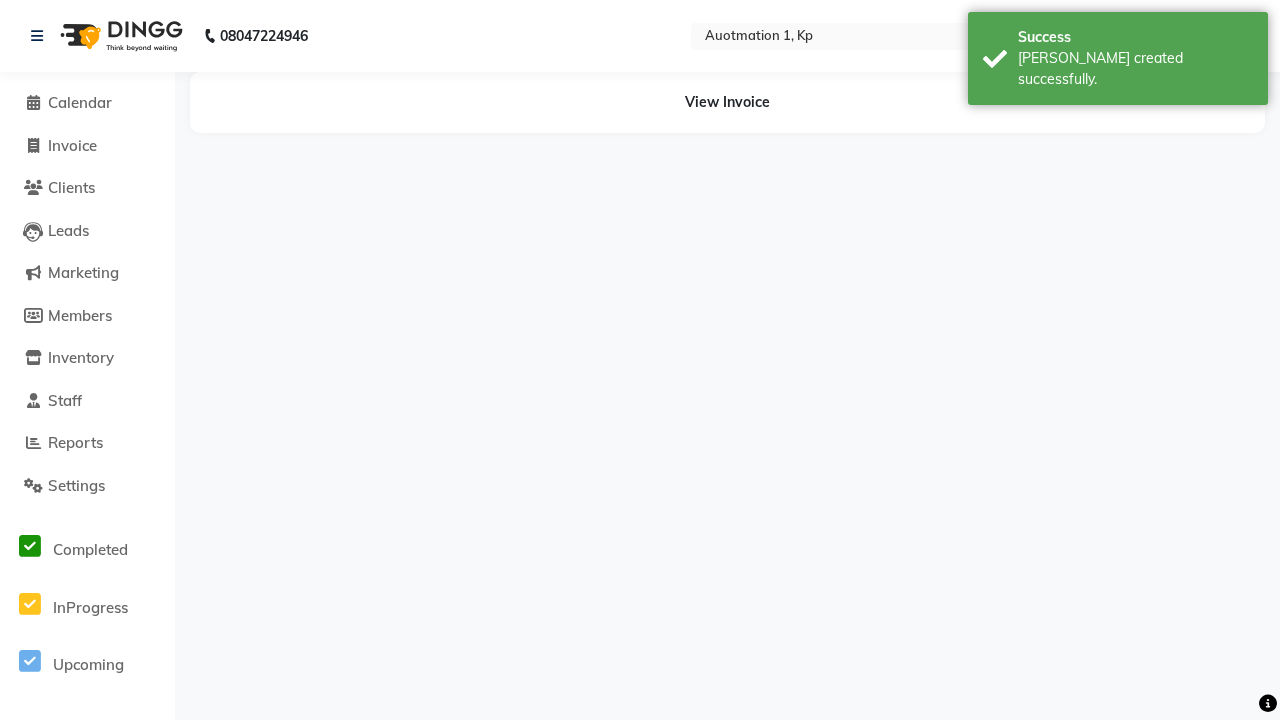 scroll, scrollTop: 0, scrollLeft: 0, axis: both 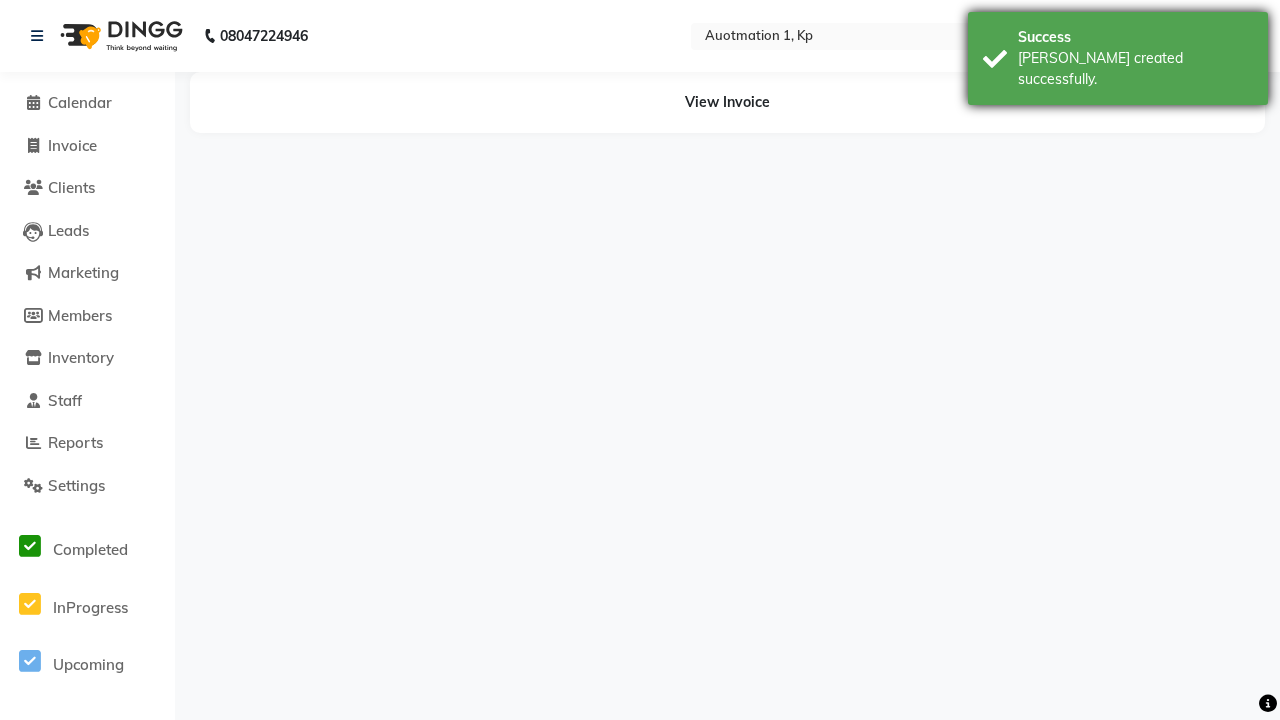 click on "[PERSON_NAME] created successfully." at bounding box center (1135, 69) 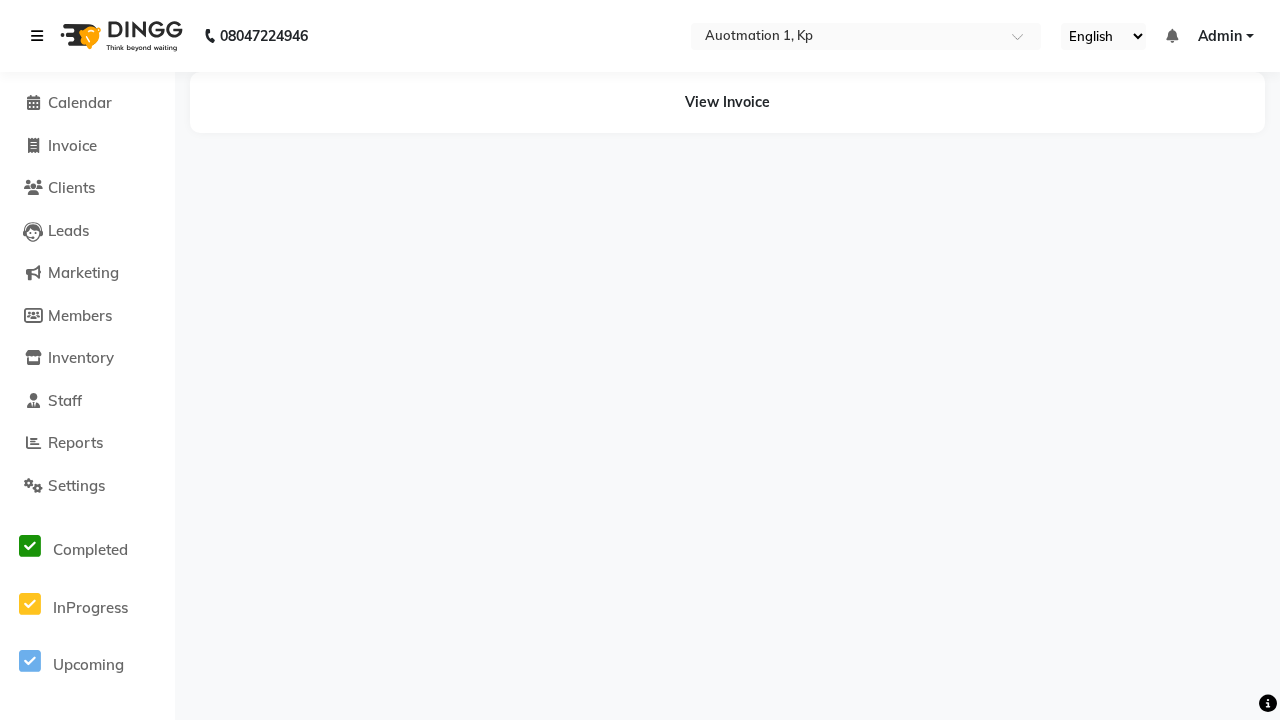 click at bounding box center [37, 36] 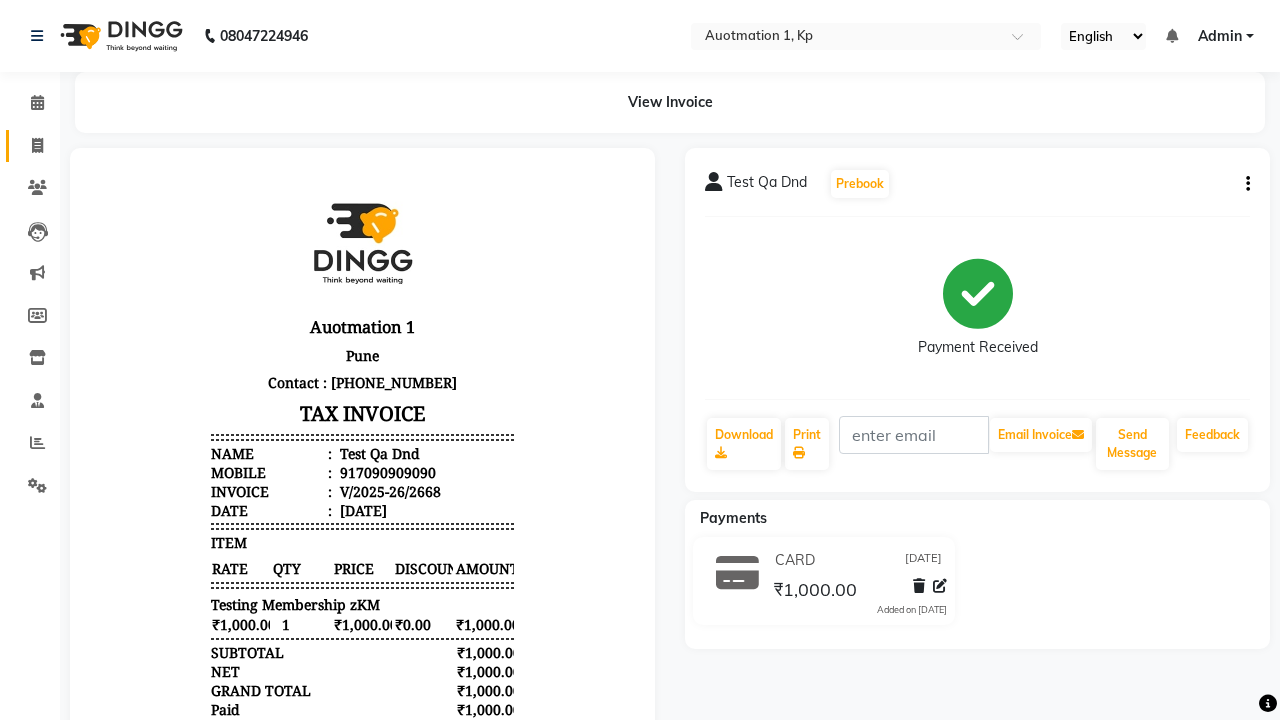 click 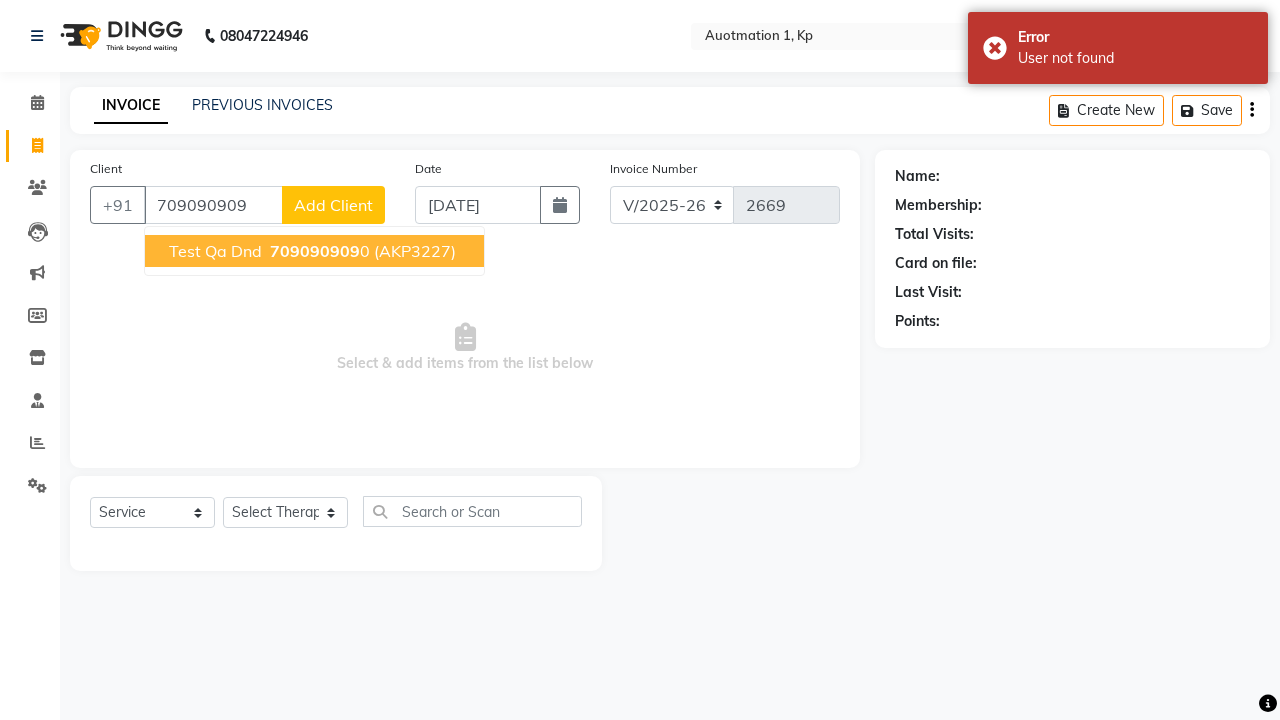 click on "709090909" at bounding box center (315, 251) 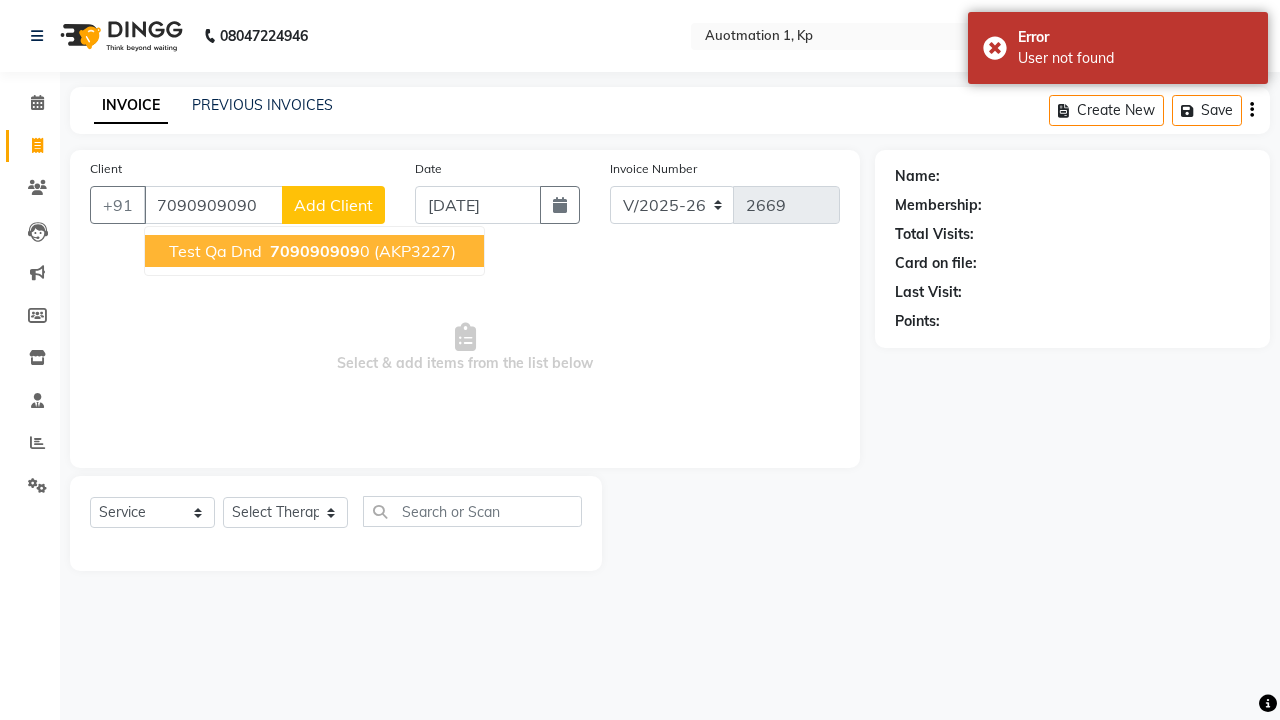 type on "7090909090" 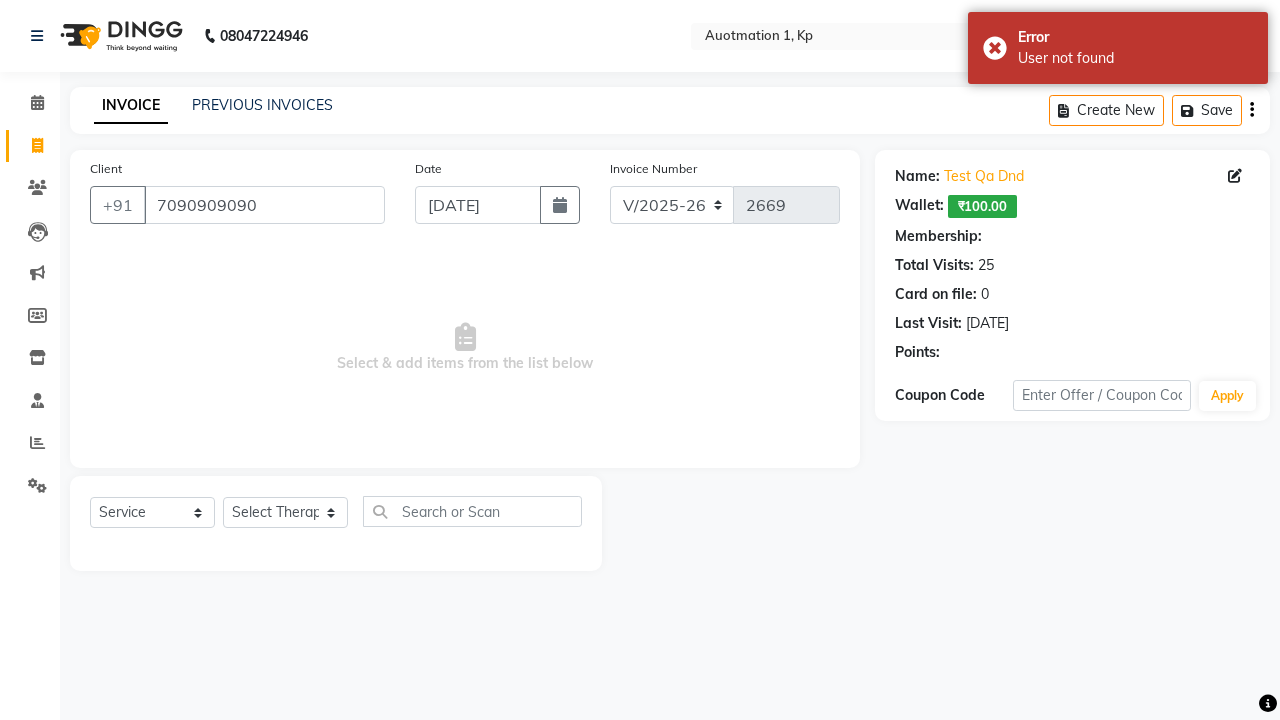 select on "1: Object" 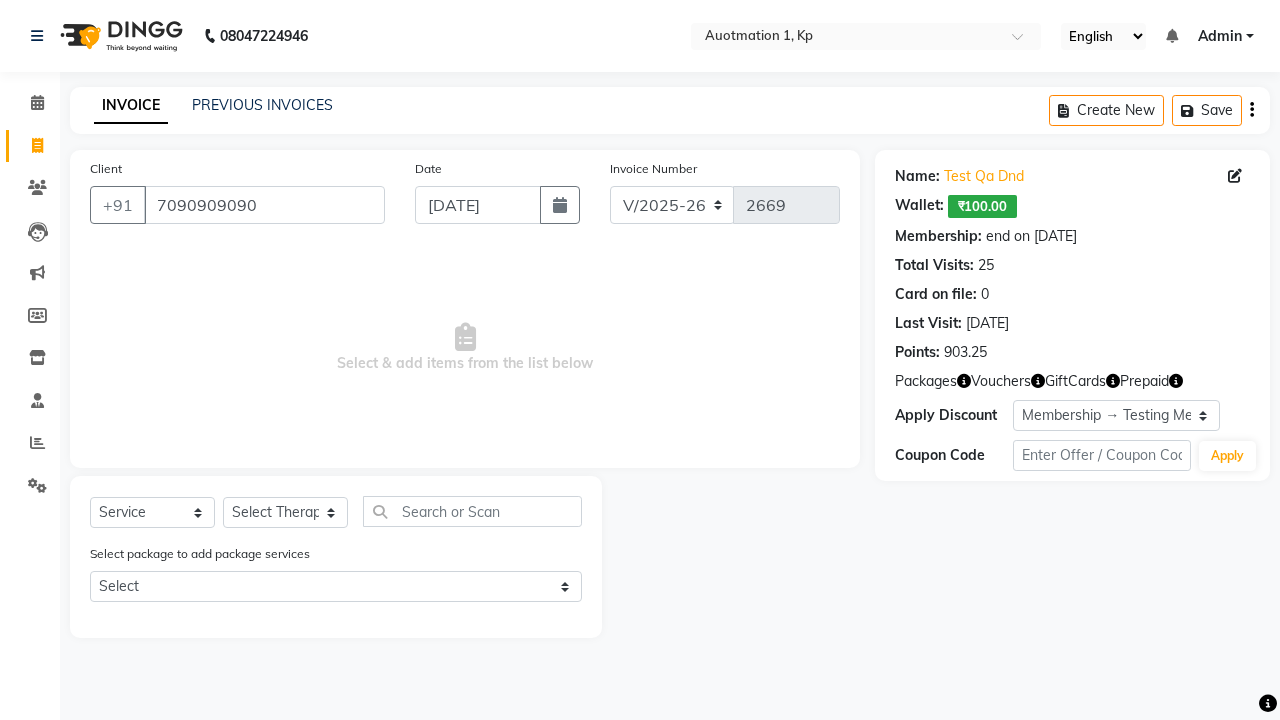 select on "5439" 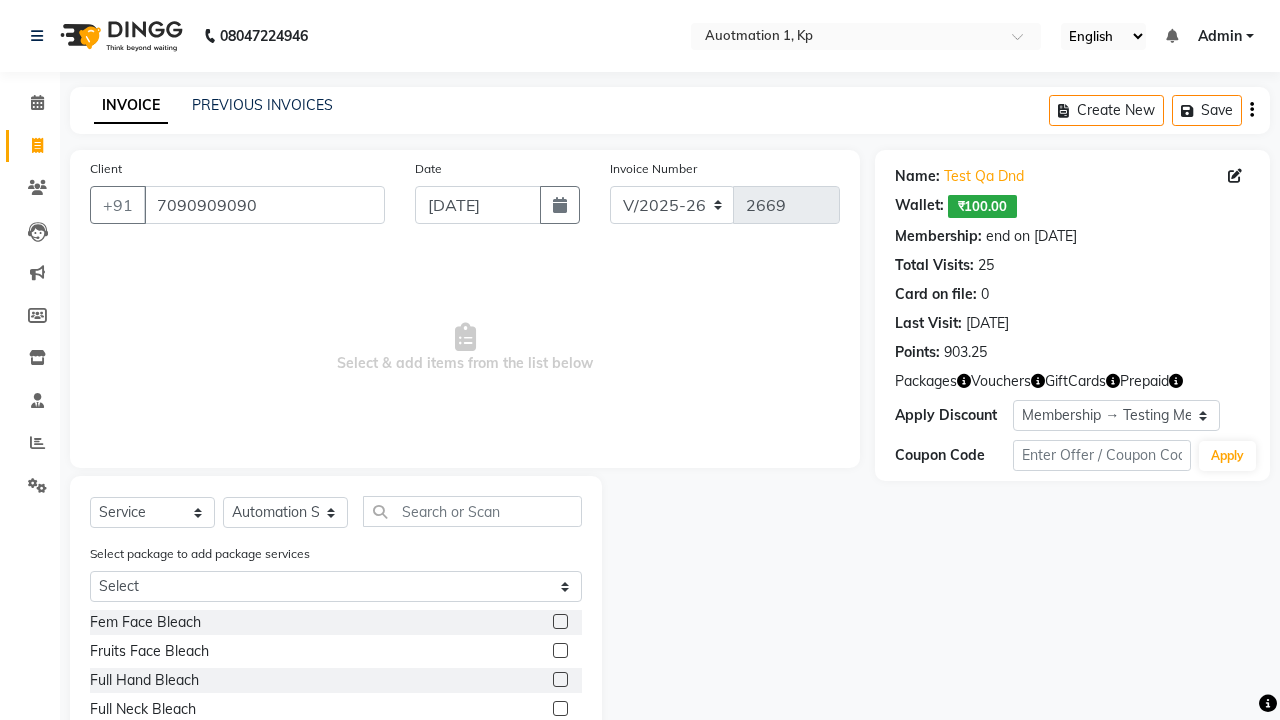 click 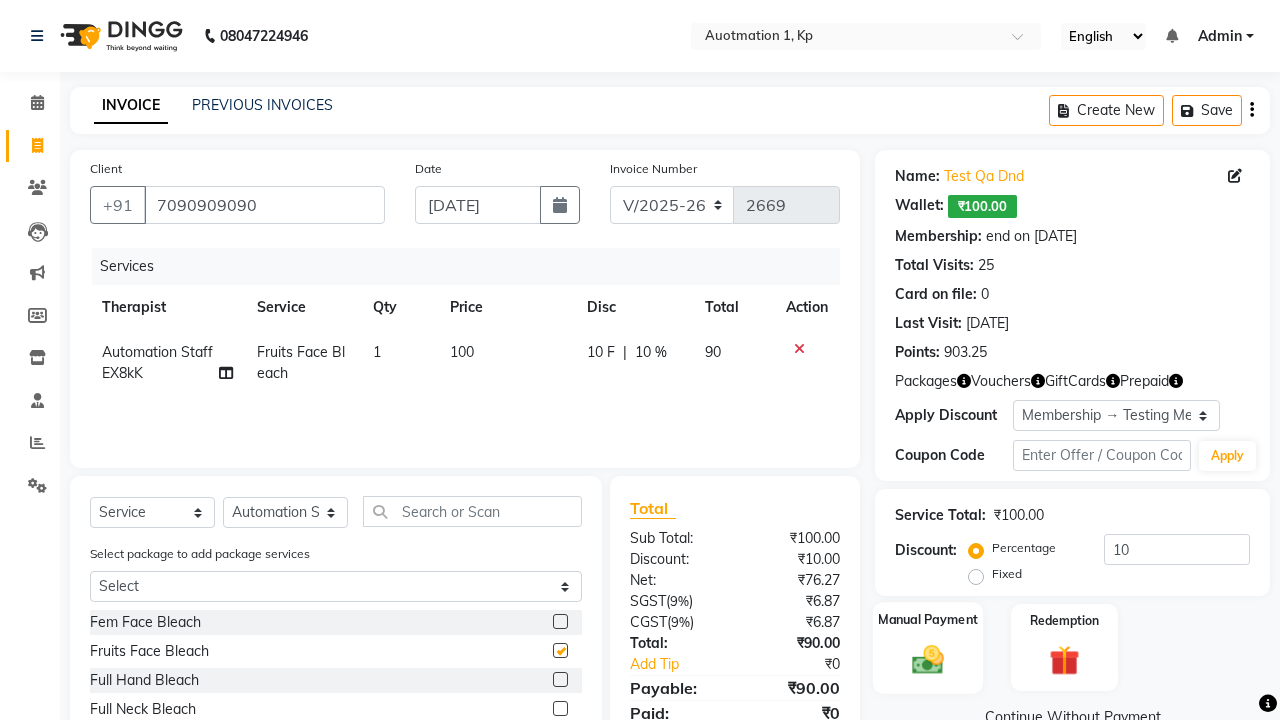 click 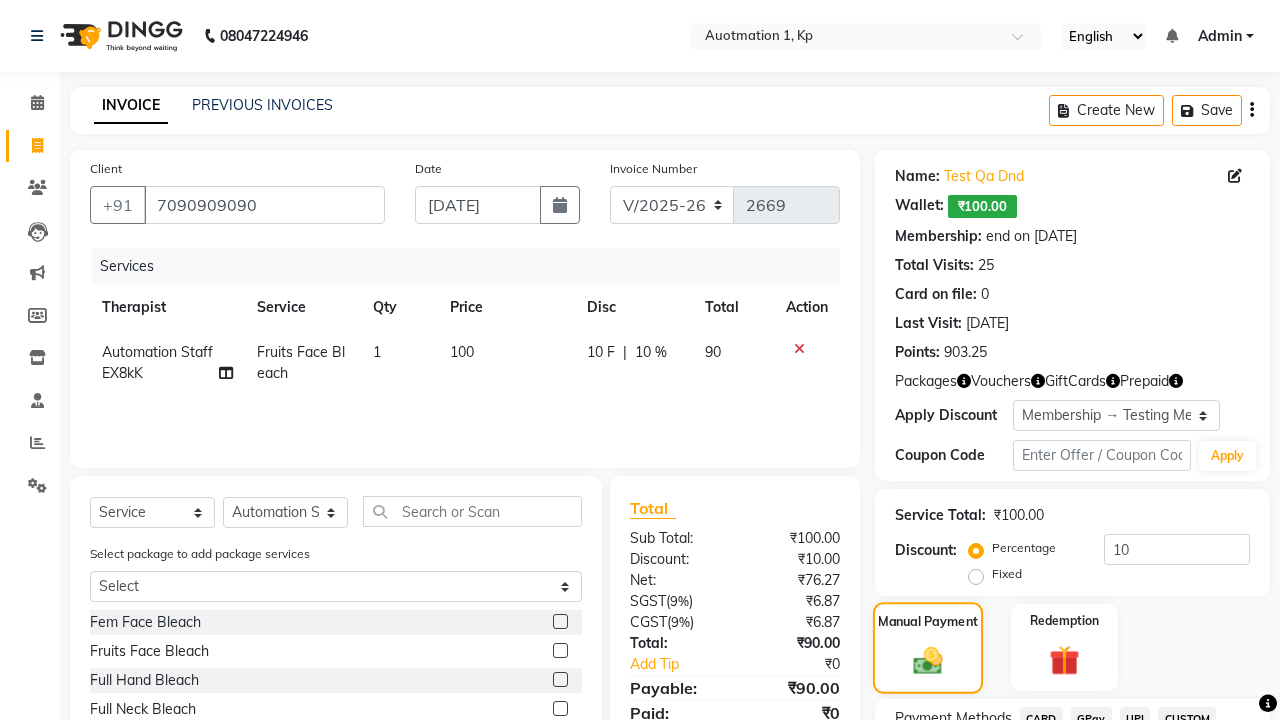 checkbox on "false" 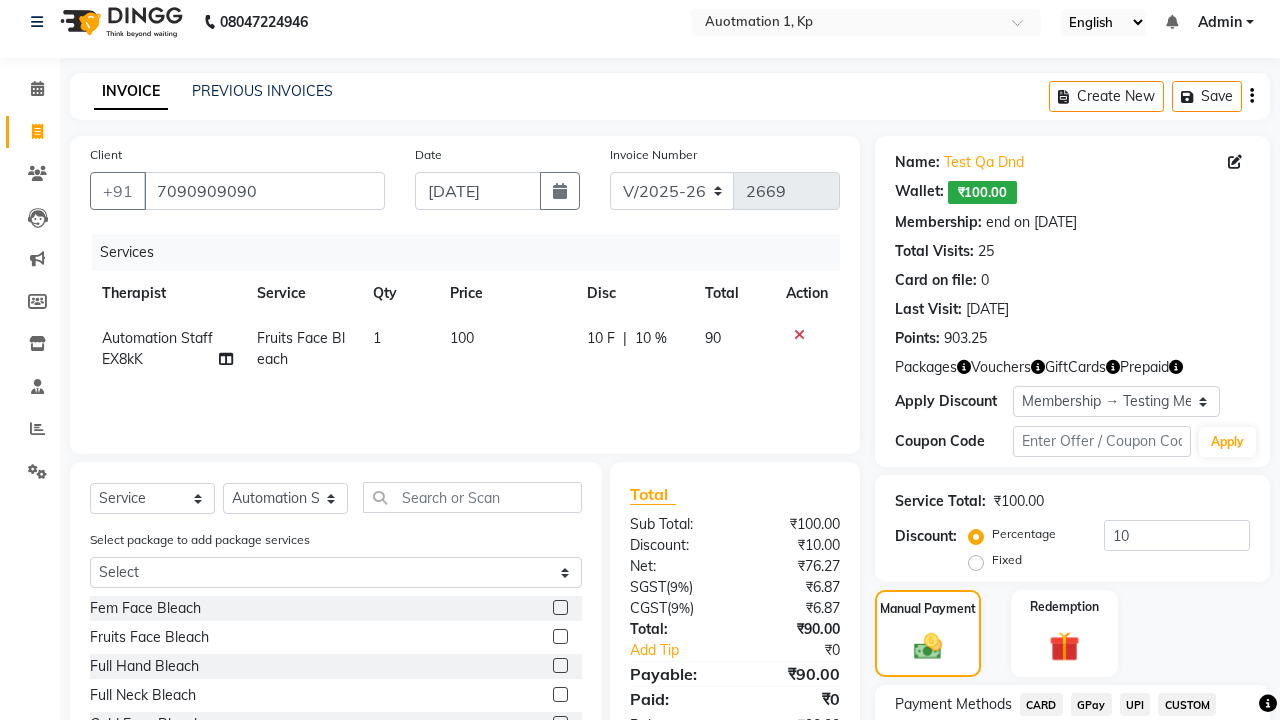 click on "CARD" 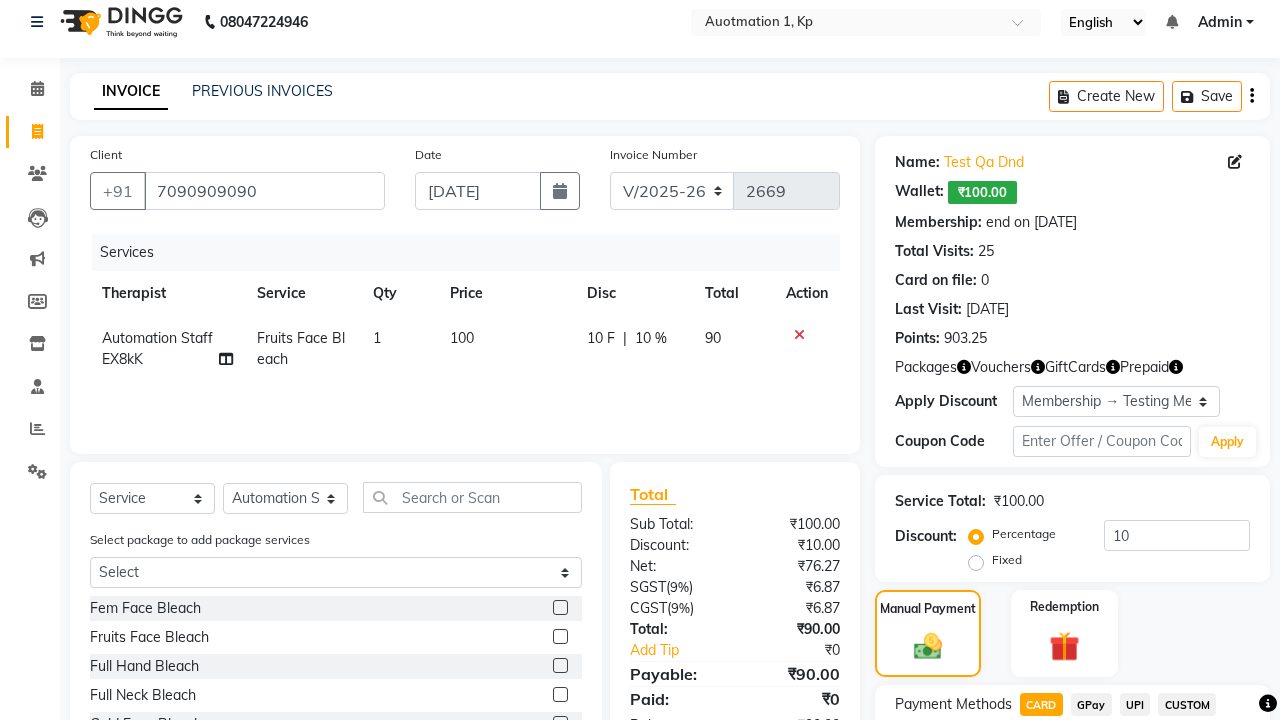 scroll, scrollTop: 226, scrollLeft: 0, axis: vertical 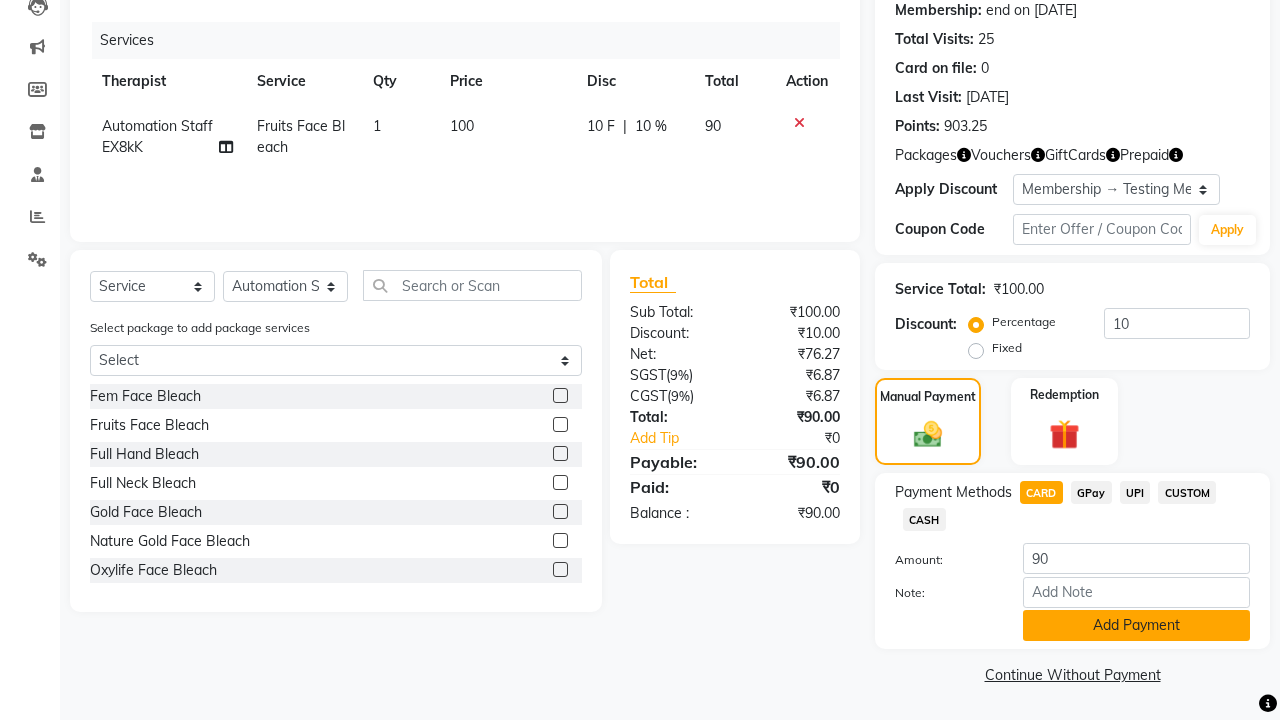 click on "Add Payment" 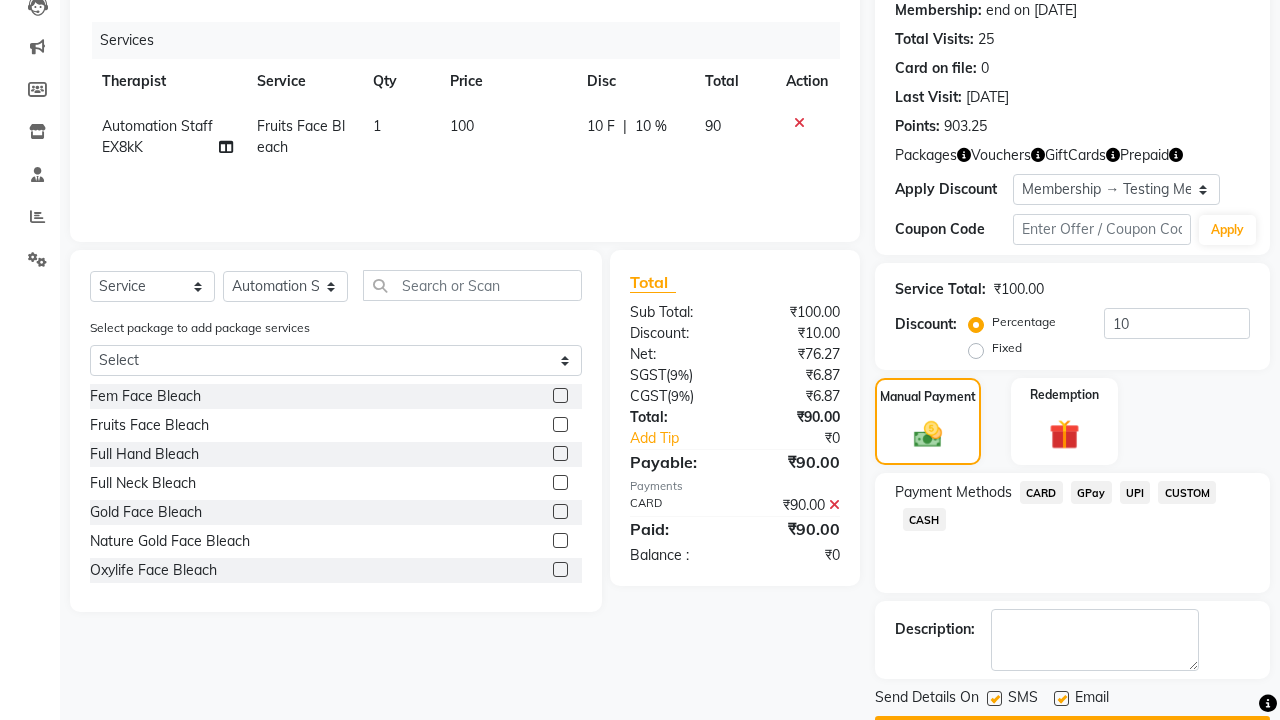 click 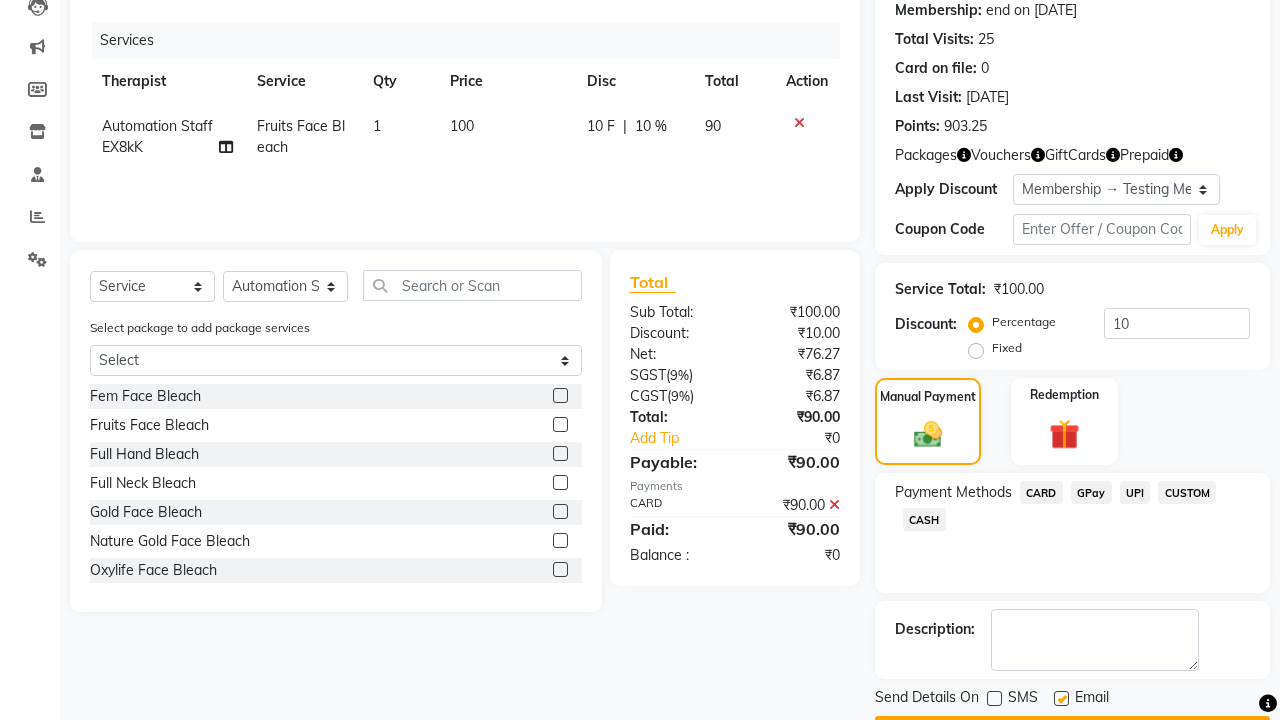 click 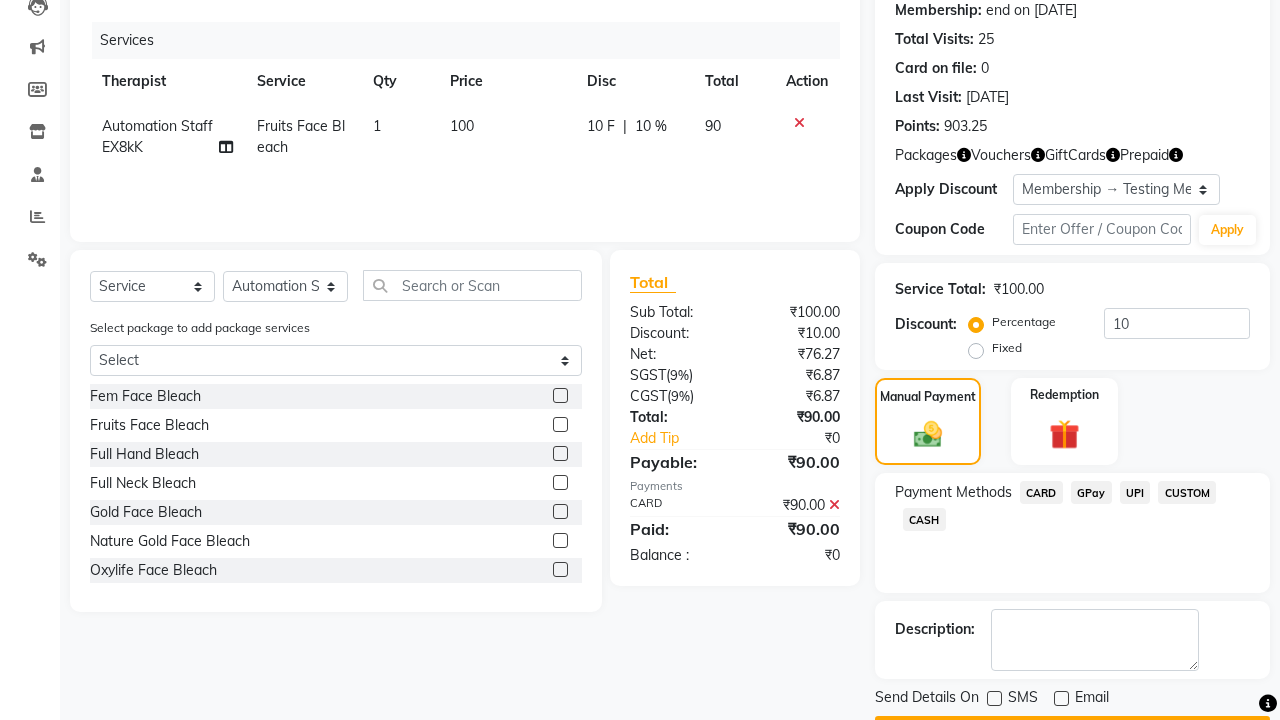 click on "Checkout" 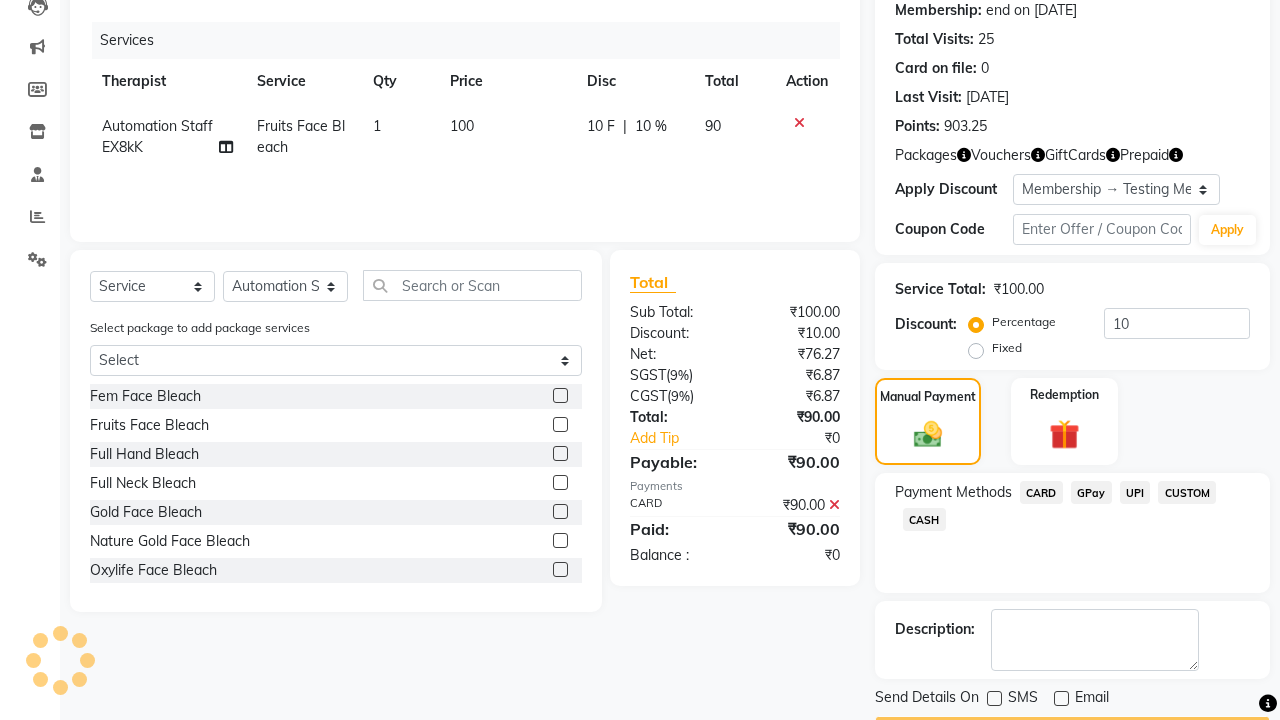 scroll, scrollTop: 253, scrollLeft: 0, axis: vertical 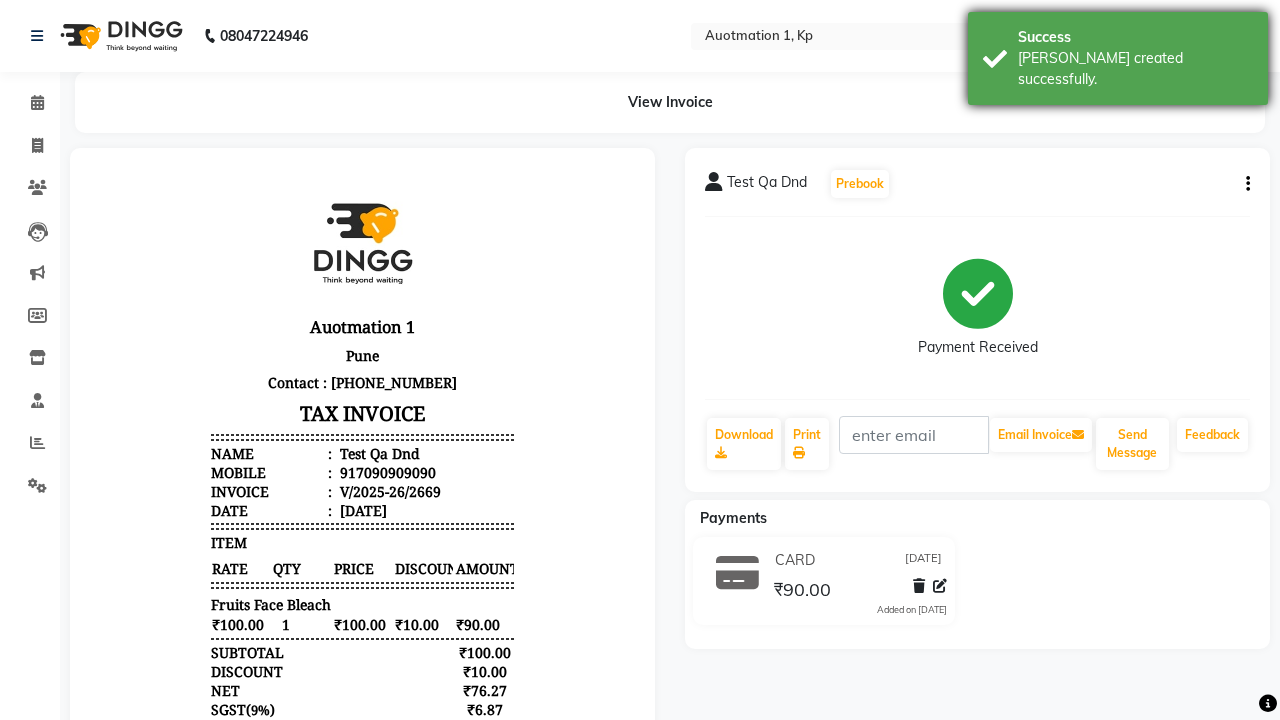 click on "[PERSON_NAME] created successfully." at bounding box center [1135, 69] 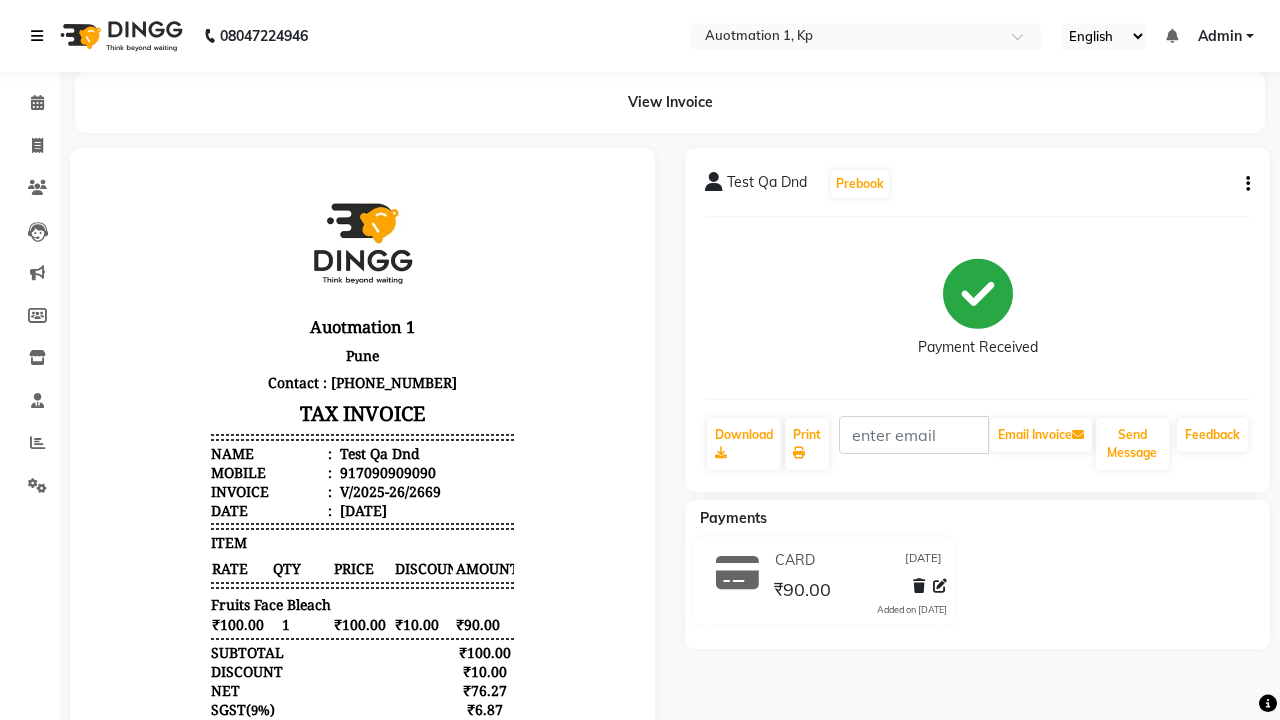 click at bounding box center [37, 36] 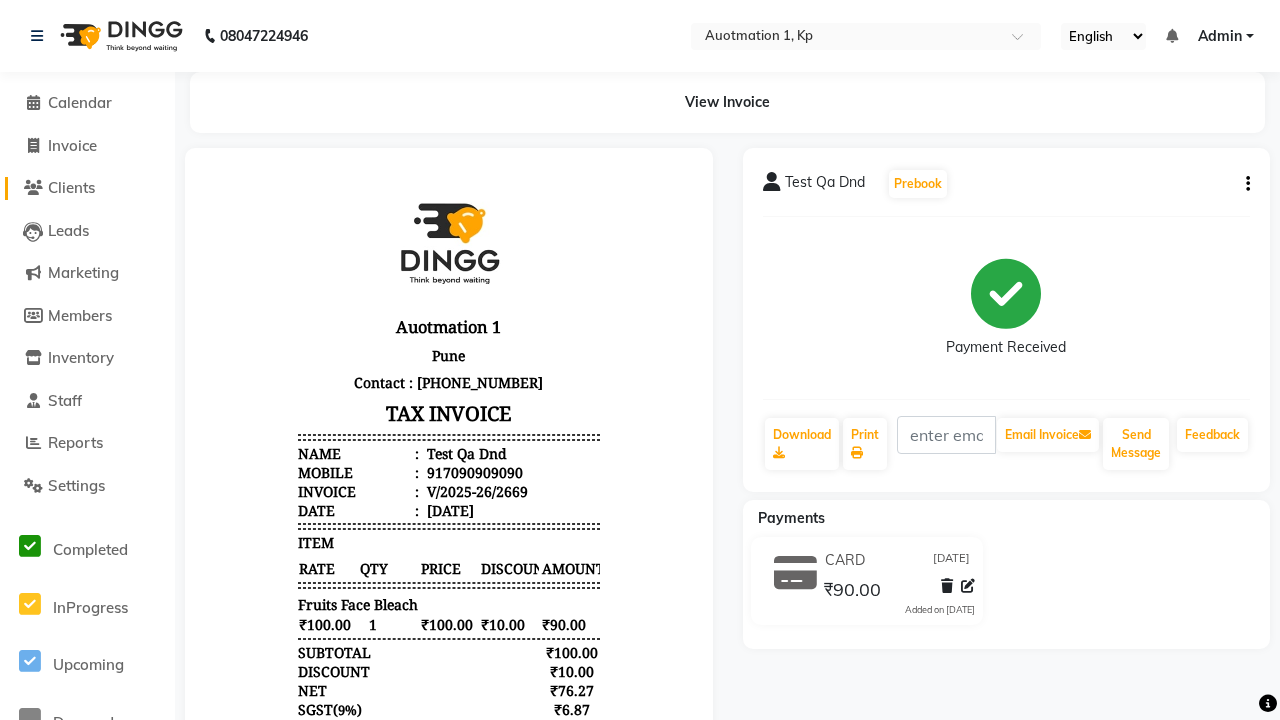 click on "Clients" 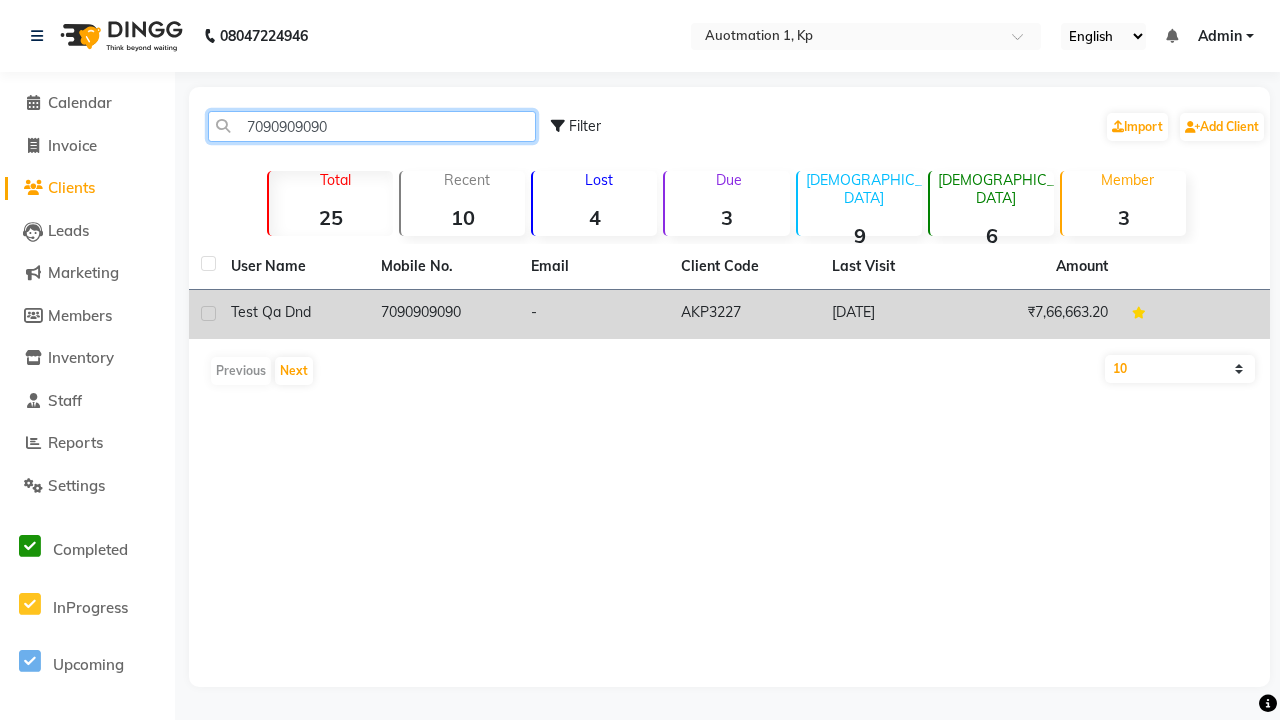 type on "7090909090" 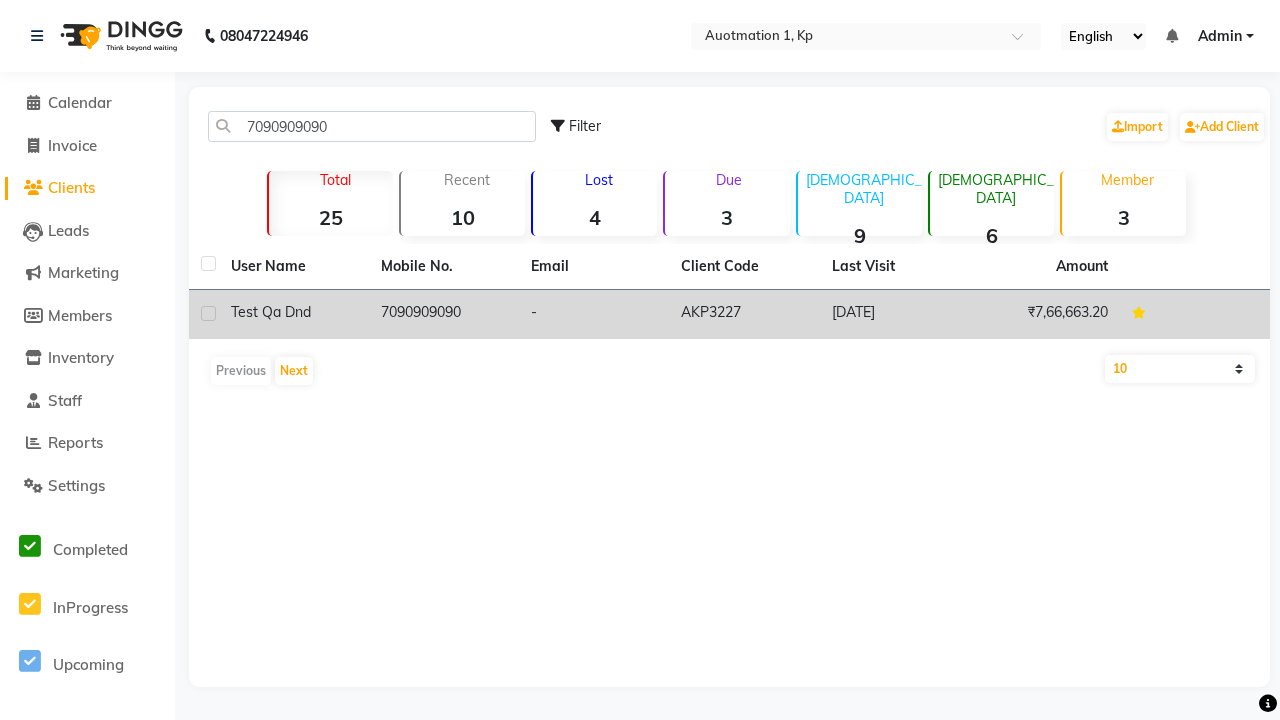 click on "7090909090" 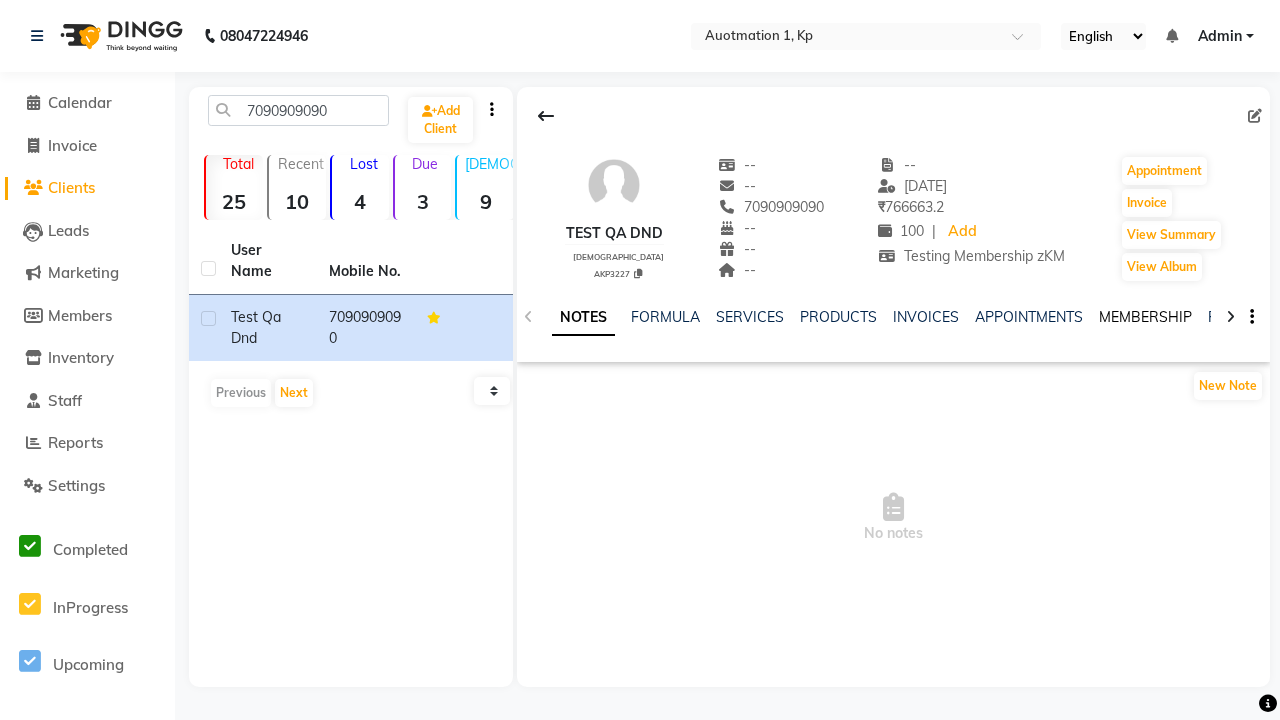 click on "MEMBERSHIP" 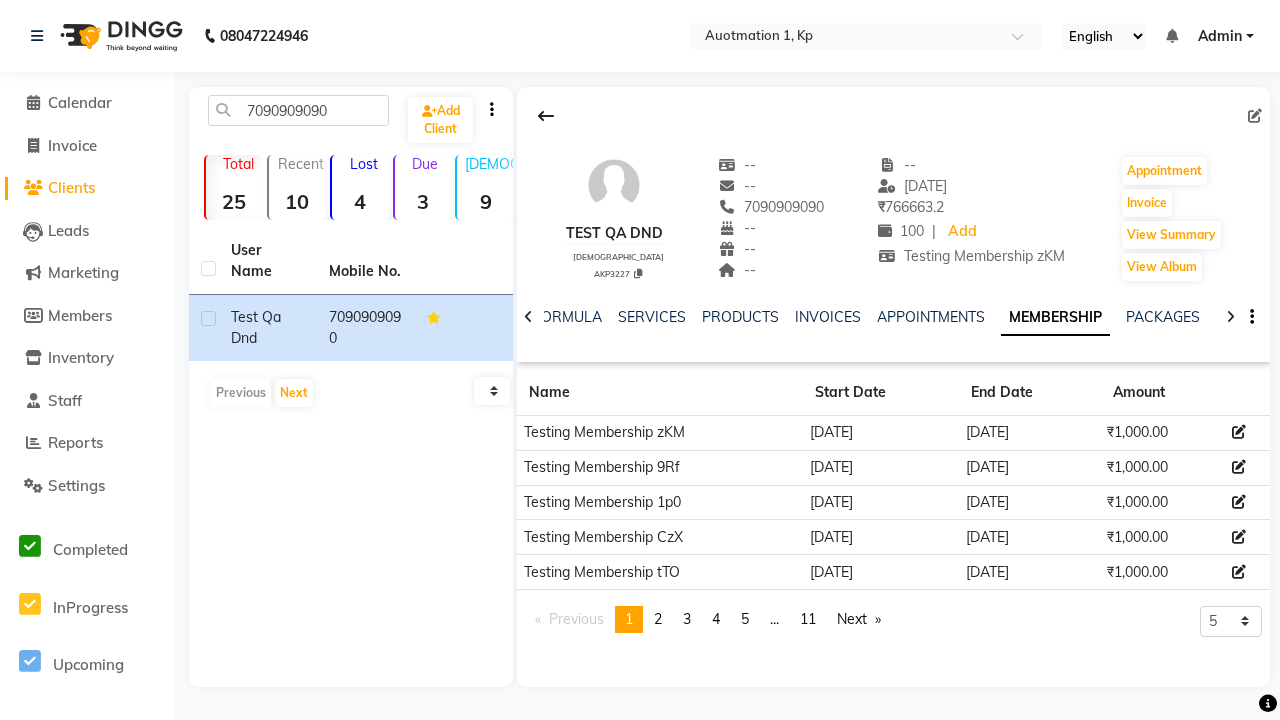 click 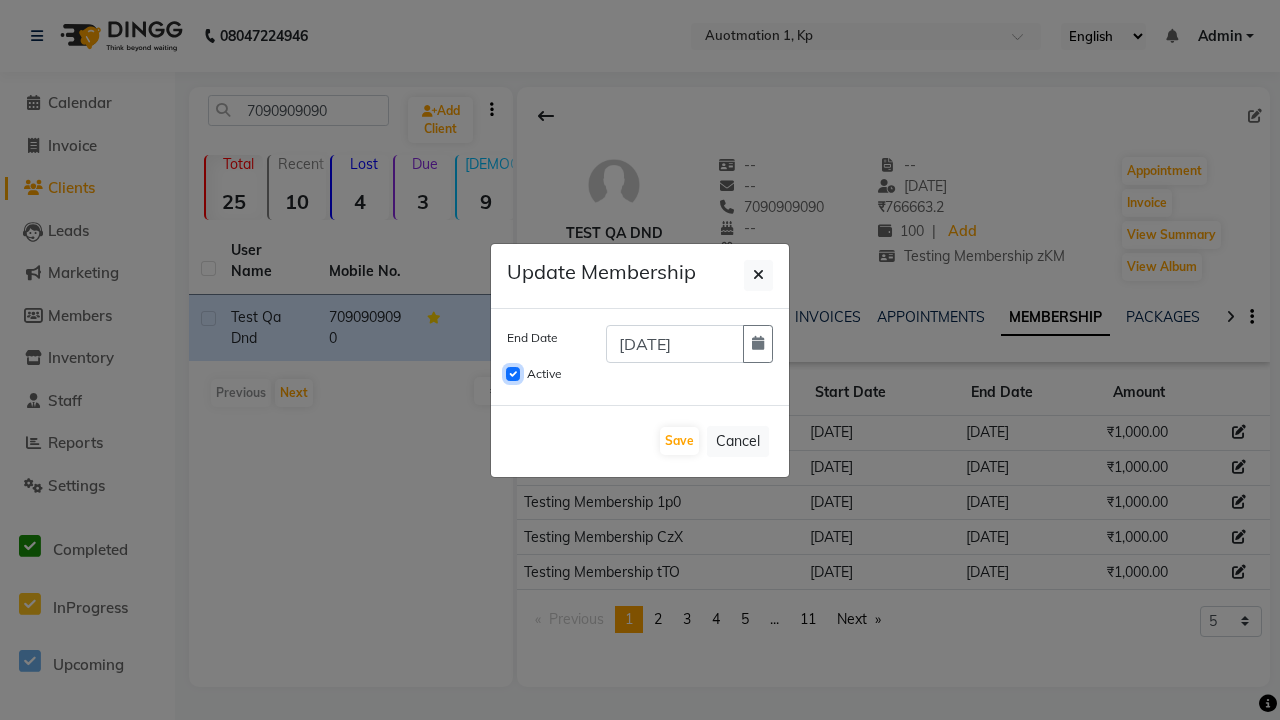 click on "Active" at bounding box center [513, 374] 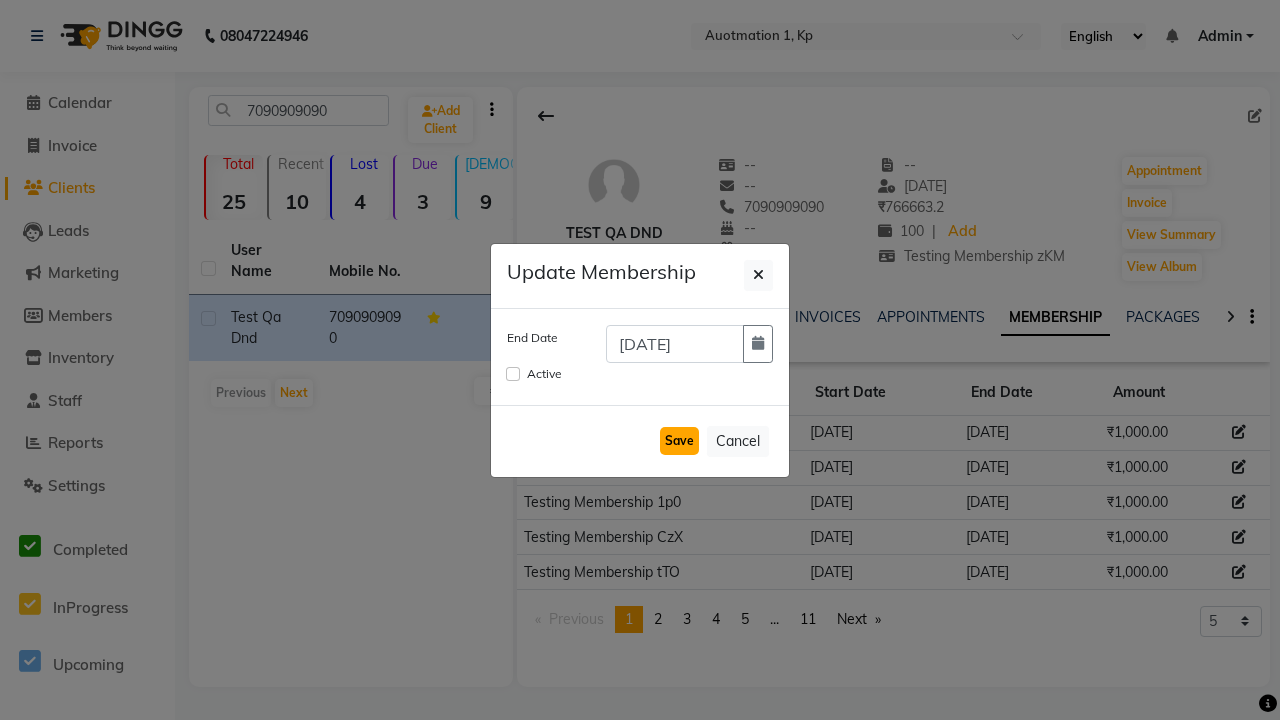 click on "Save" 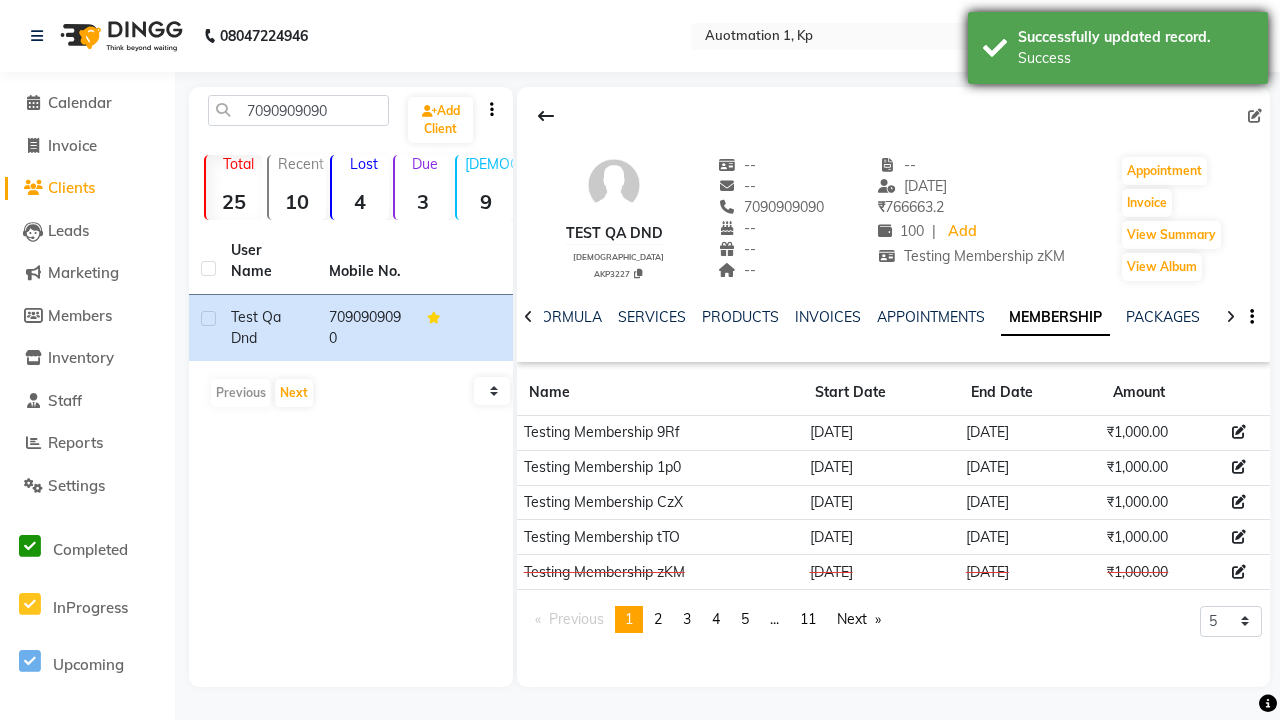 click on "Success" at bounding box center [1135, 58] 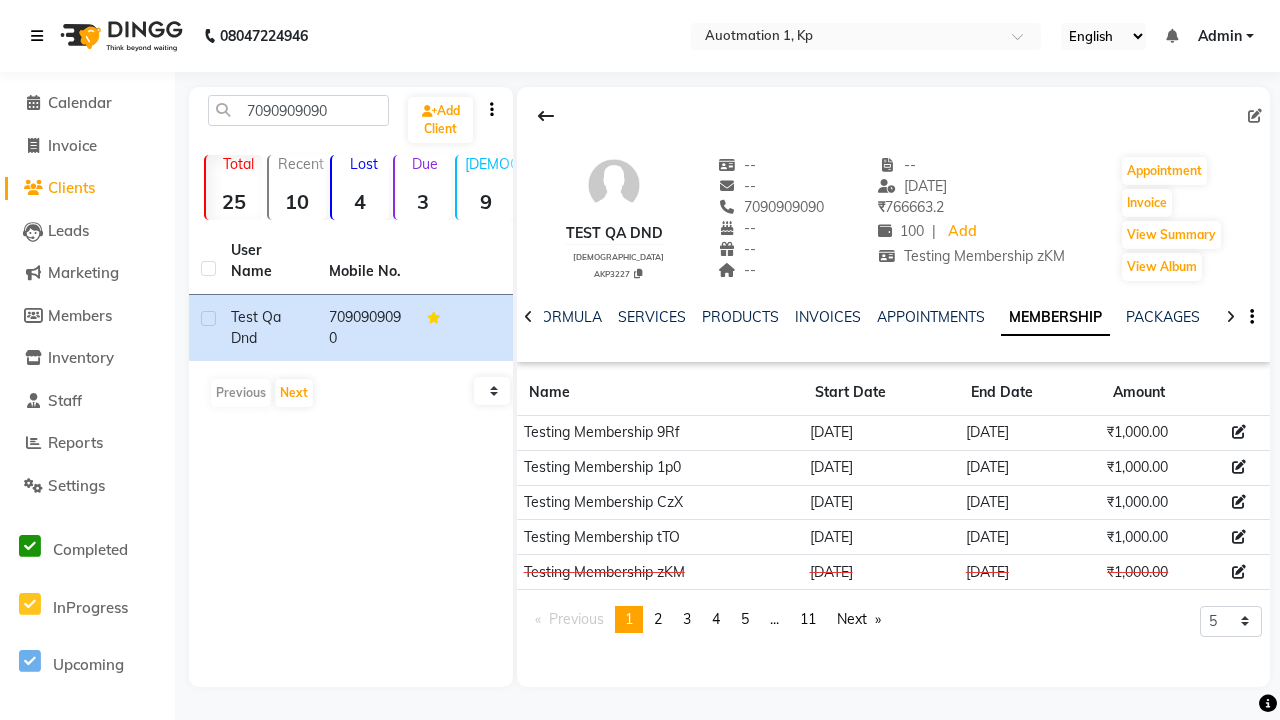 click at bounding box center [37, 36] 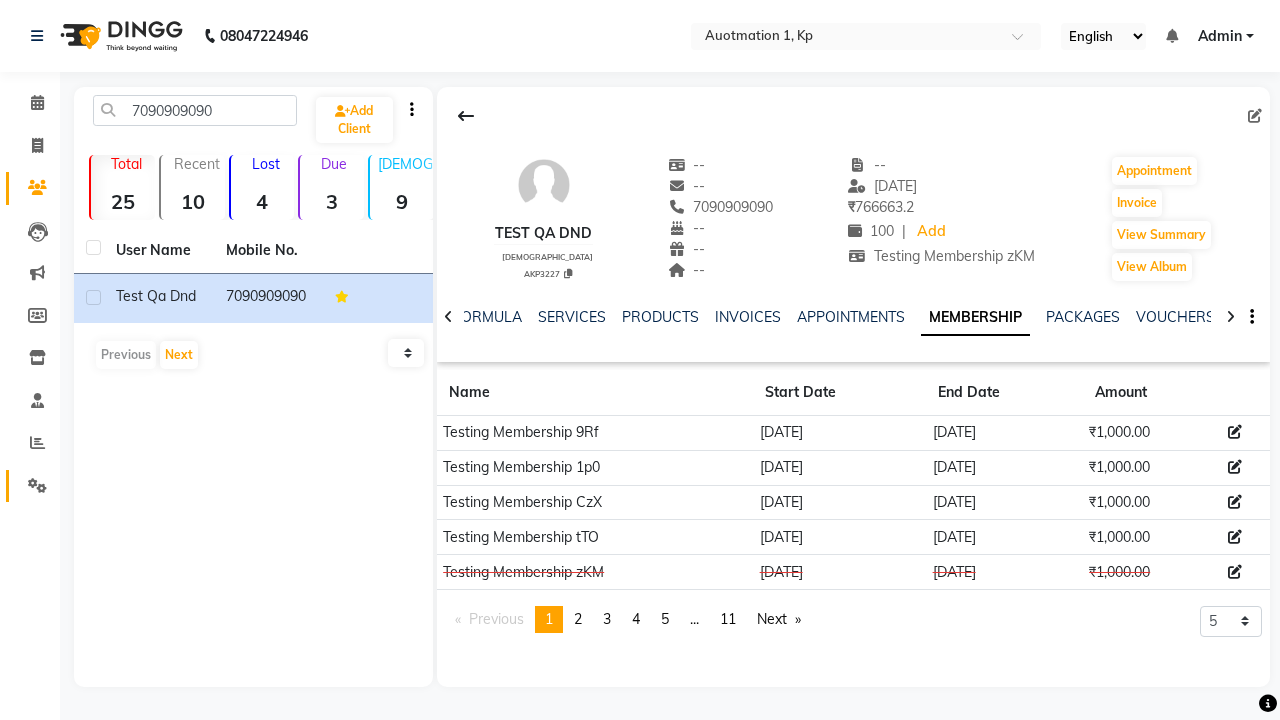 click 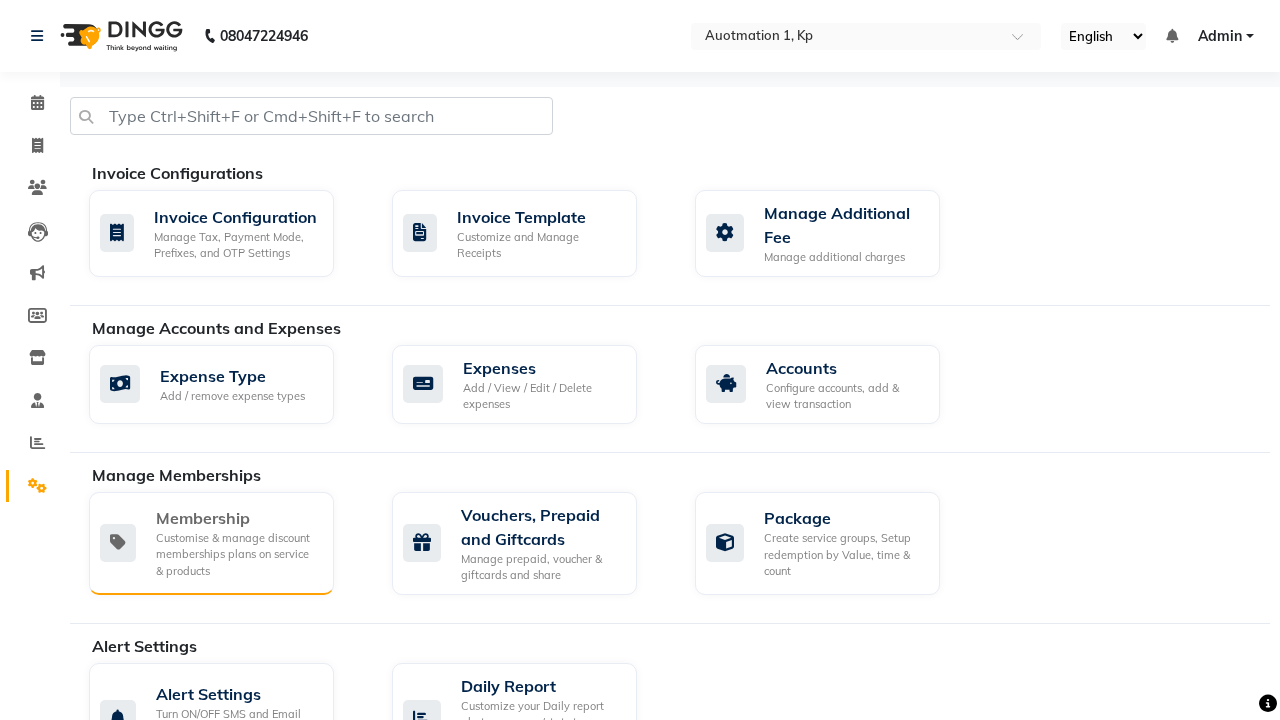 click on "Membership" 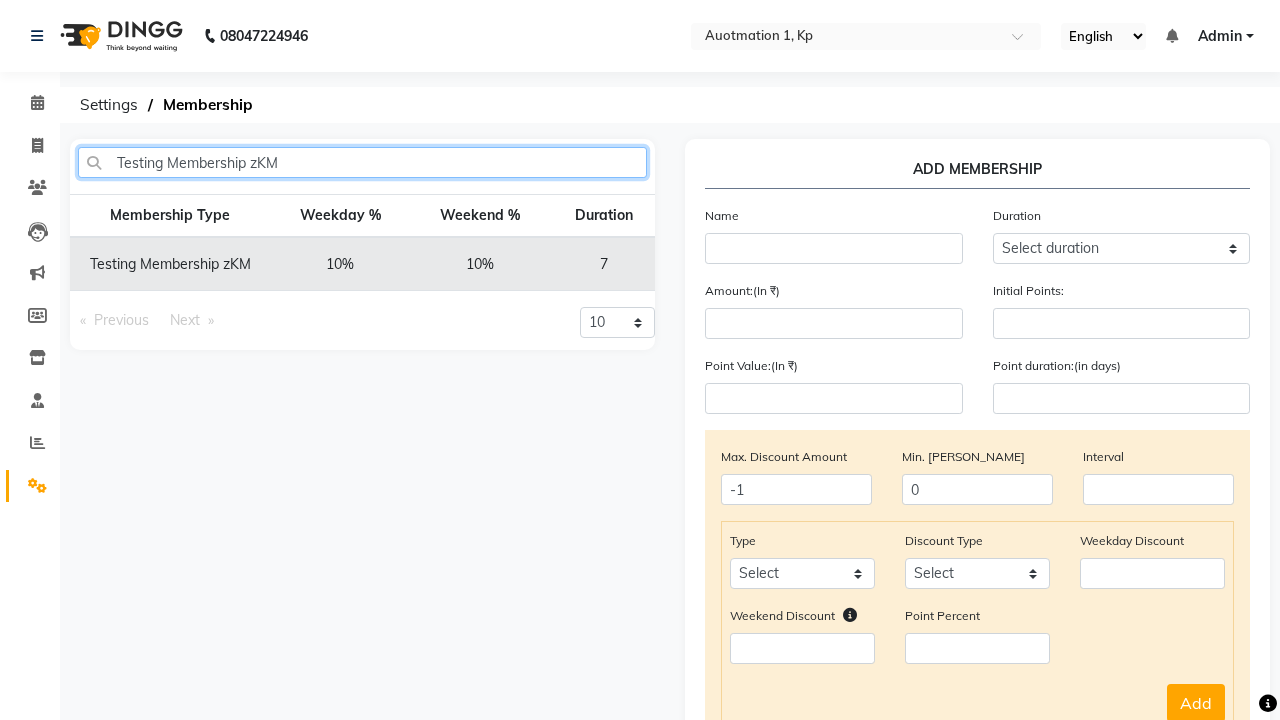 type on "Testing Membership zKM" 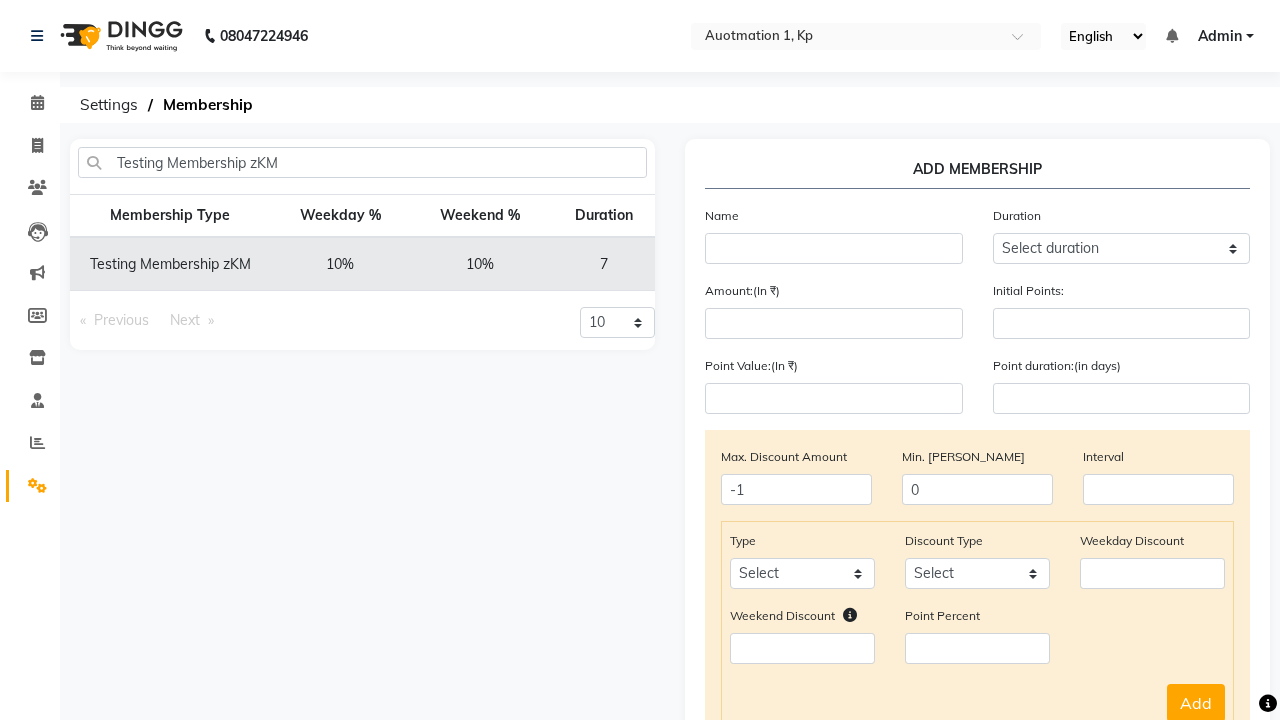 click 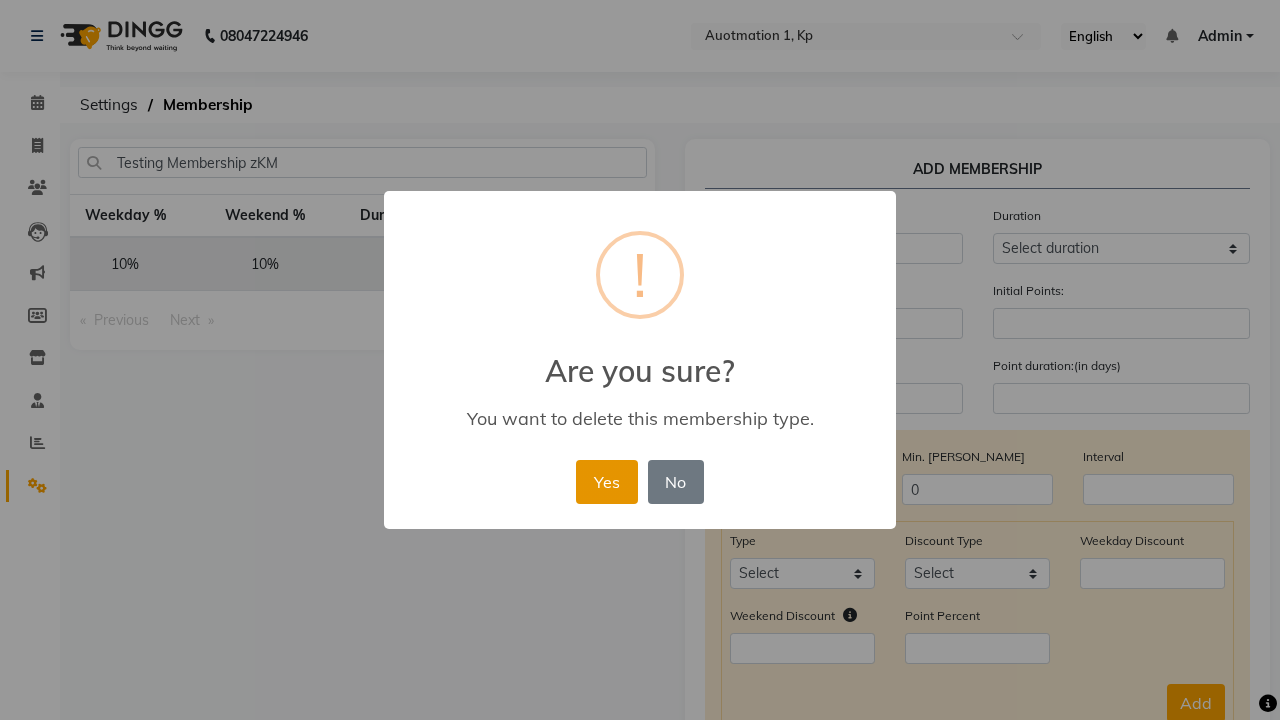 click on "Yes" at bounding box center (606, 482) 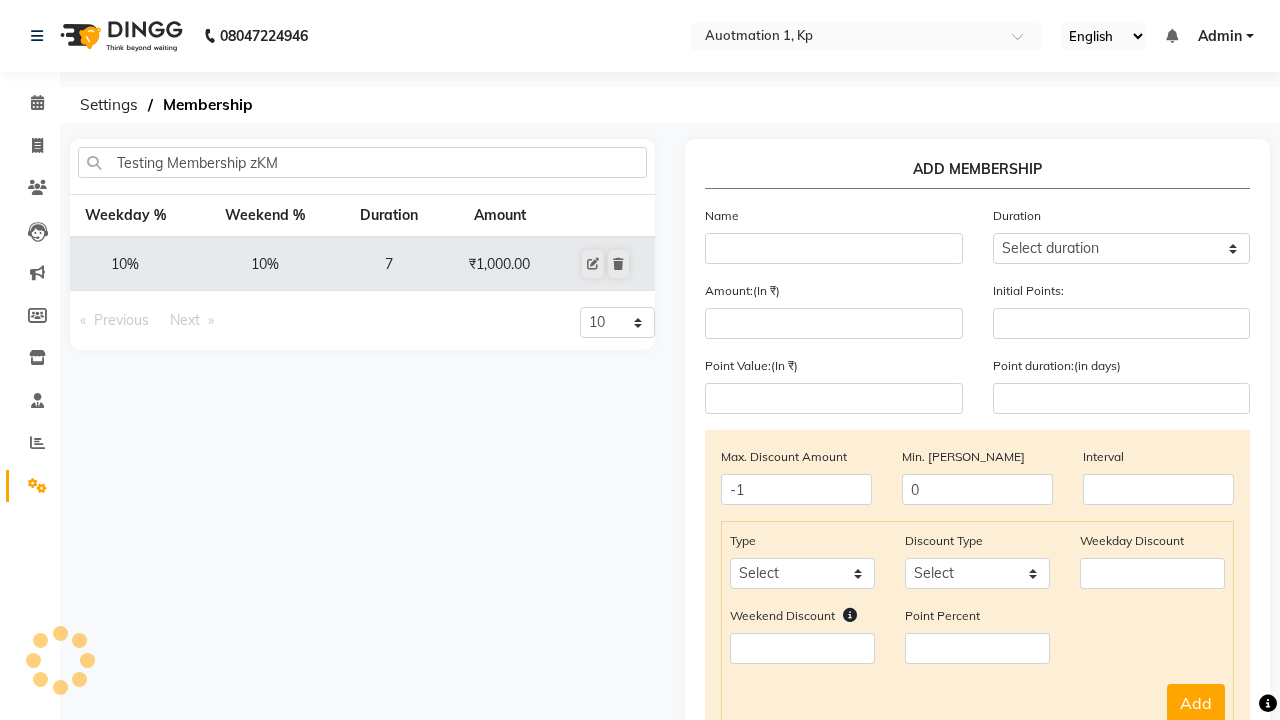 type 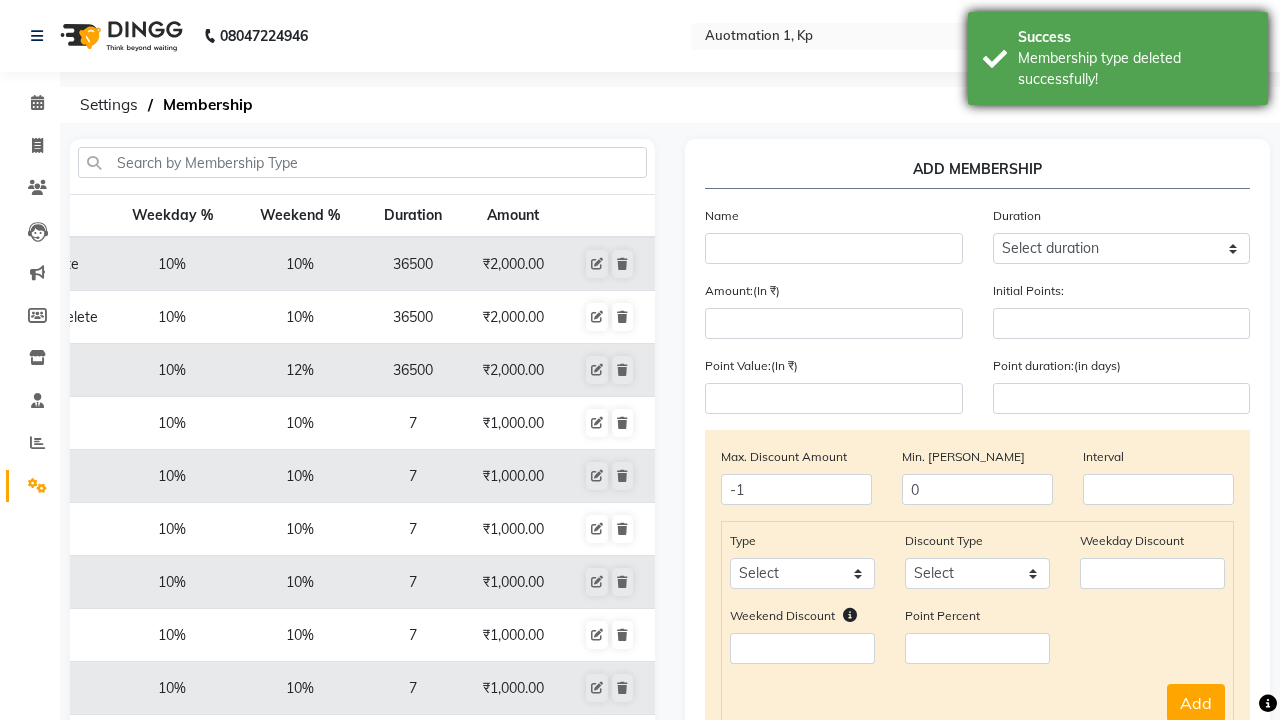 click on "Membership type deleted successfully!" at bounding box center (1135, 69) 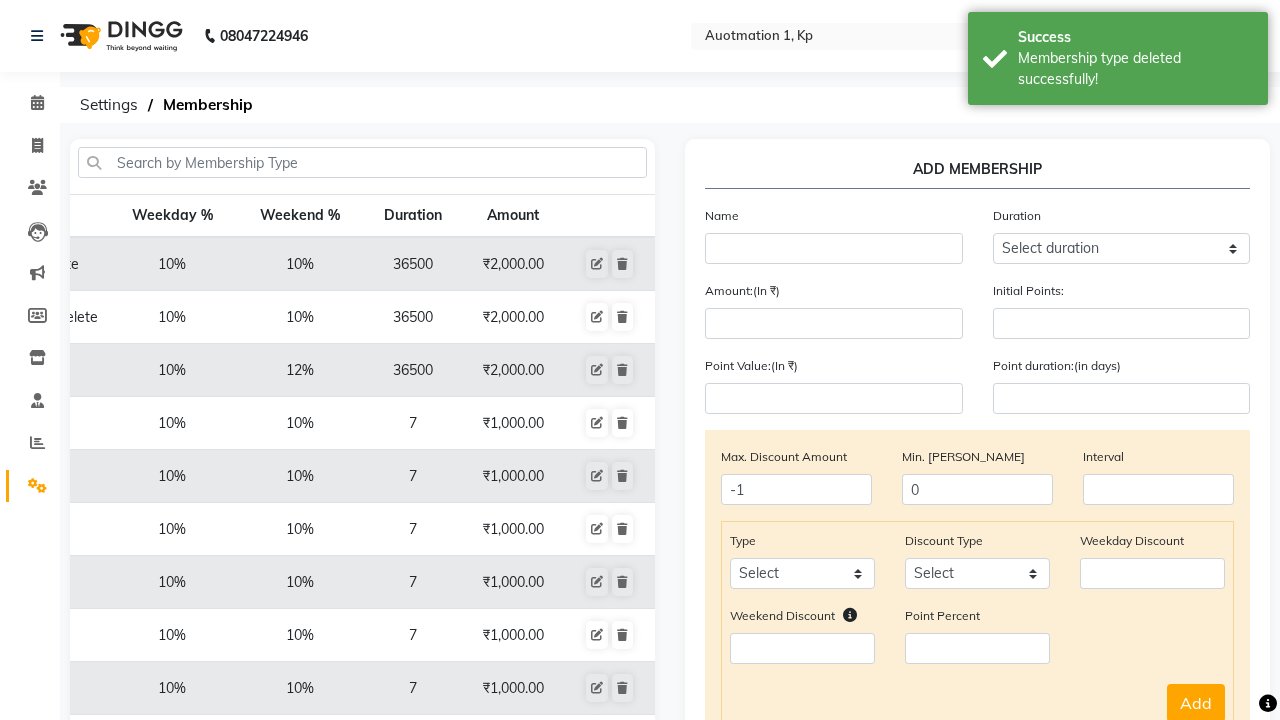 click on "Admin" at bounding box center [1220, 36] 